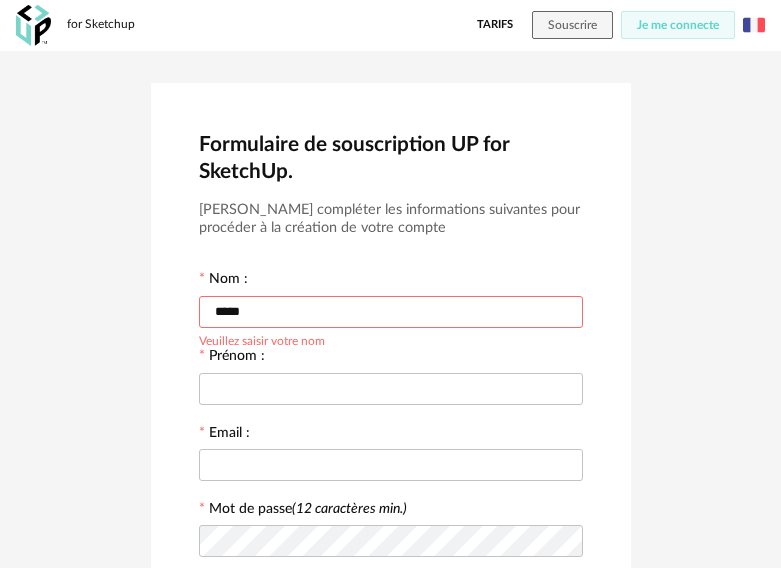 scroll, scrollTop: 0, scrollLeft: 0, axis: both 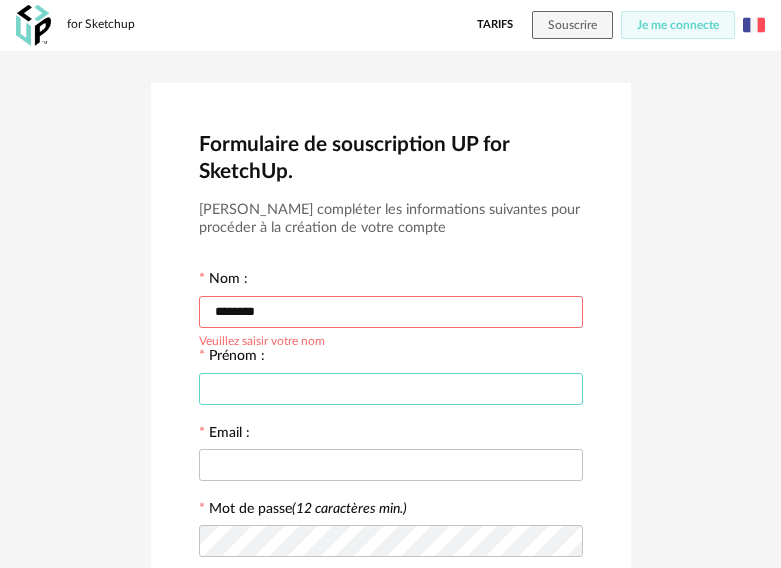 click at bounding box center [391, 389] 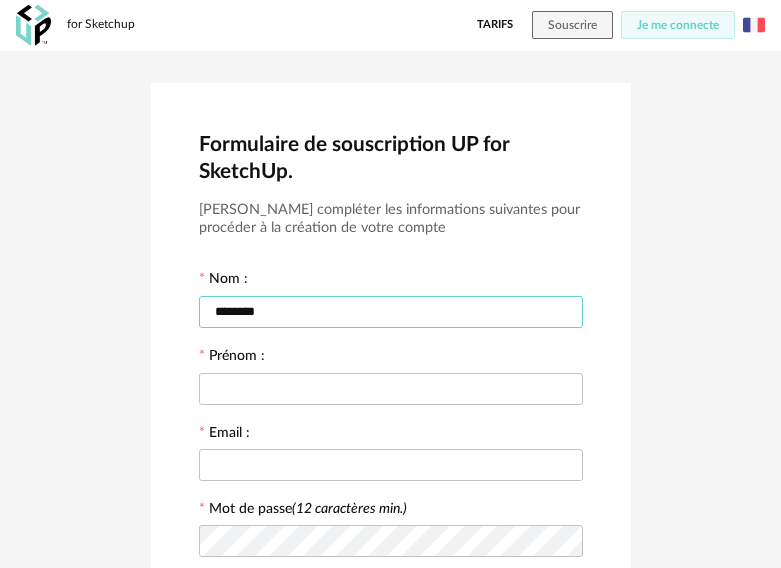 drag, startPoint x: 225, startPoint y: 311, endPoint x: -150, endPoint y: 311, distance: 375 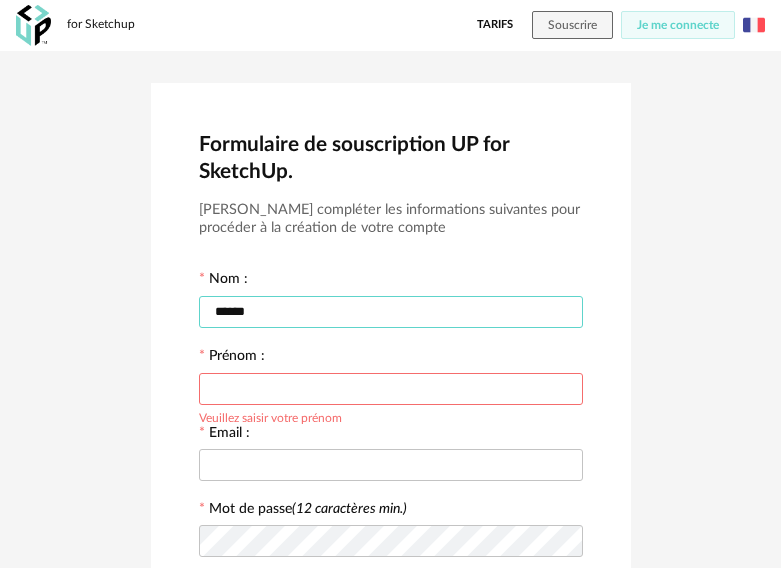 type on "******" 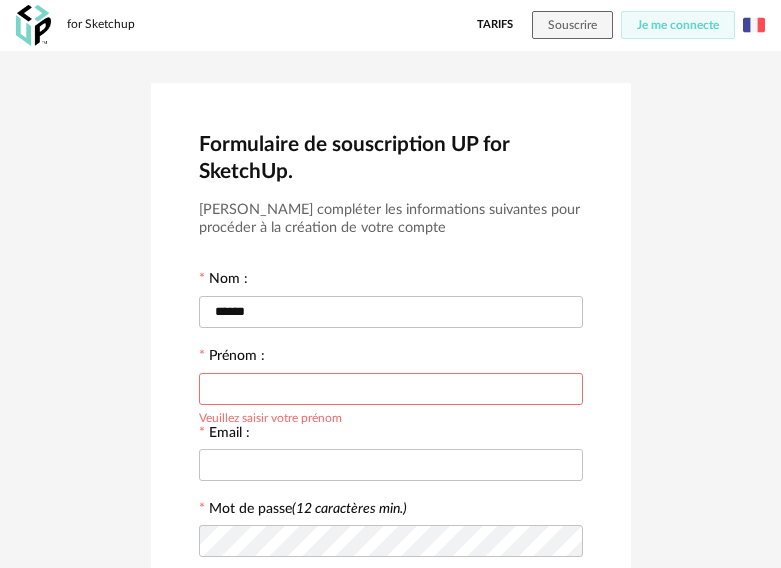 click at bounding box center [391, 389] 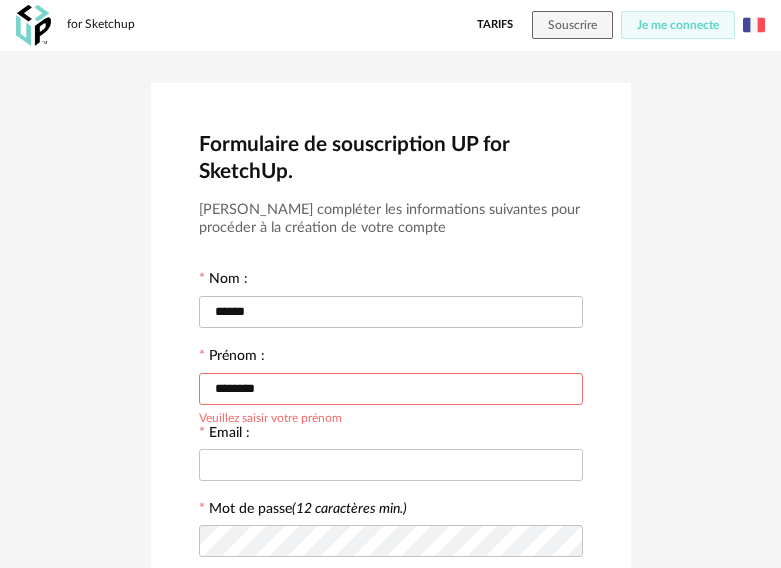type on "********" 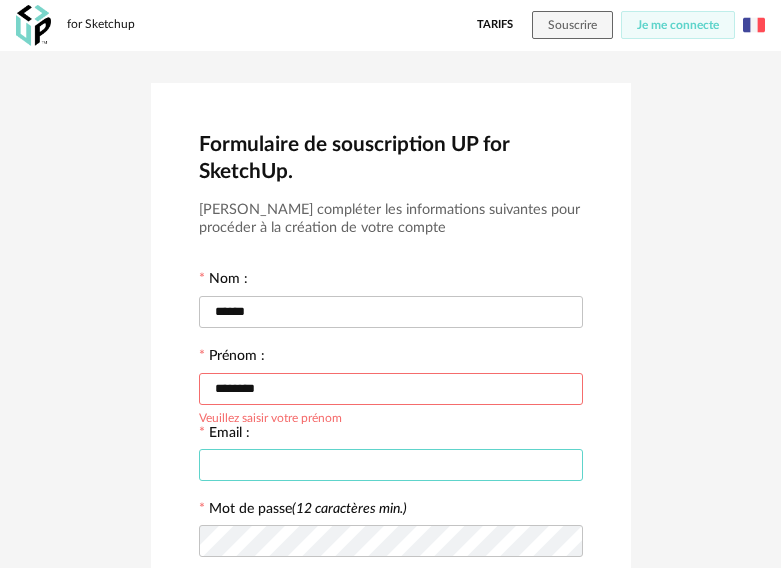 click at bounding box center [391, 465] 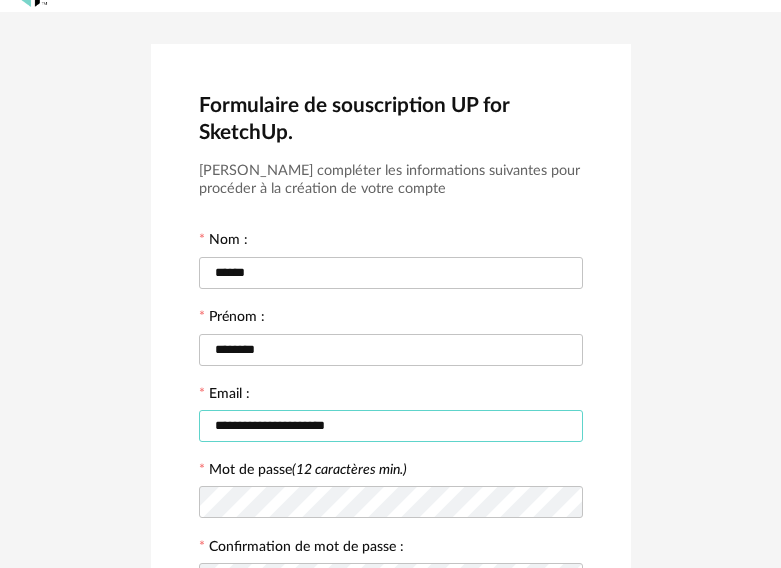 scroll, scrollTop: 100, scrollLeft: 0, axis: vertical 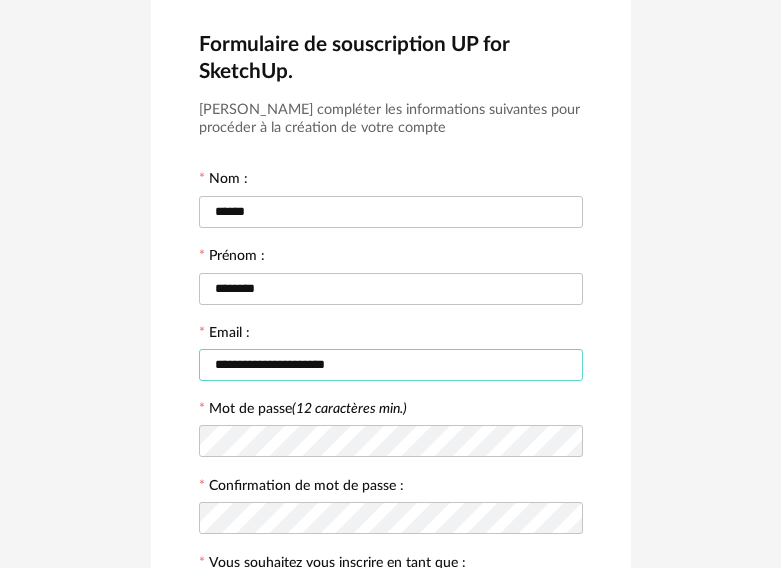 type on "**********" 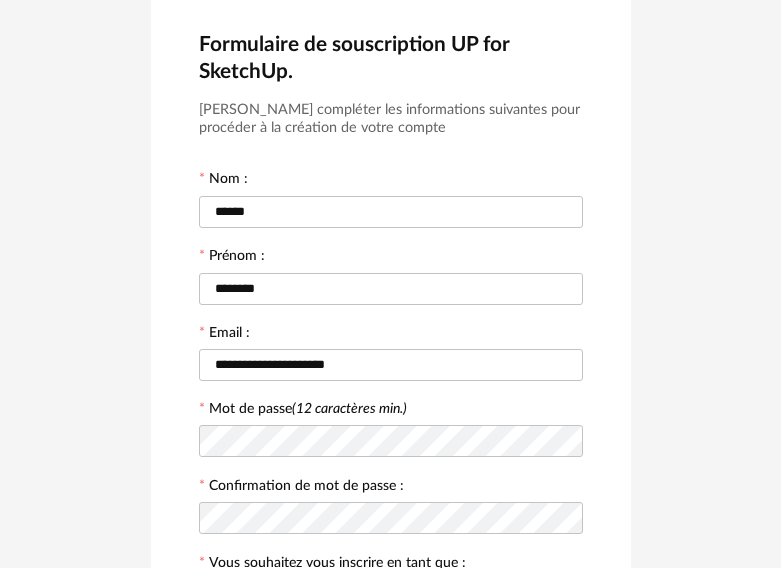 click at bounding box center (391, 441) 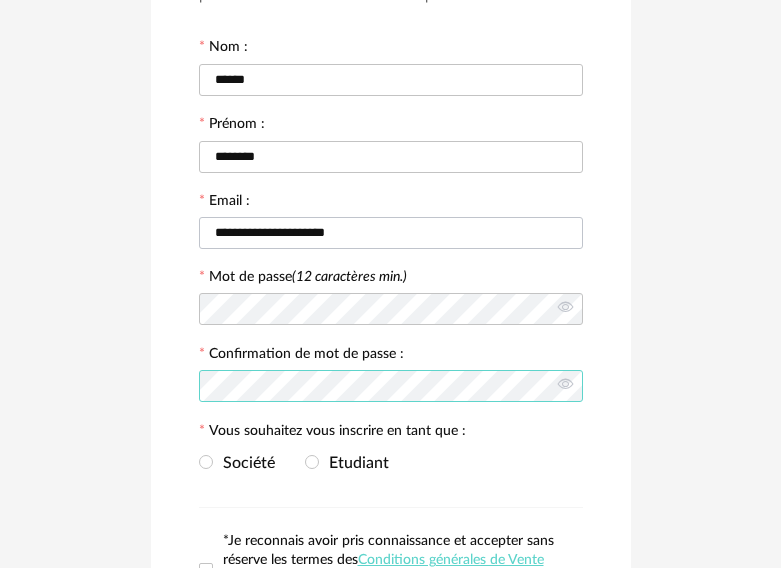 scroll, scrollTop: 455, scrollLeft: 0, axis: vertical 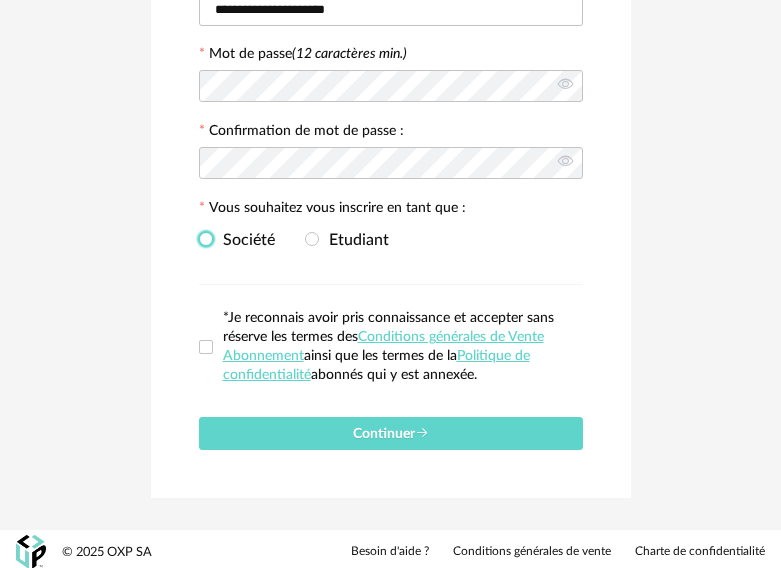 click at bounding box center [206, 239] 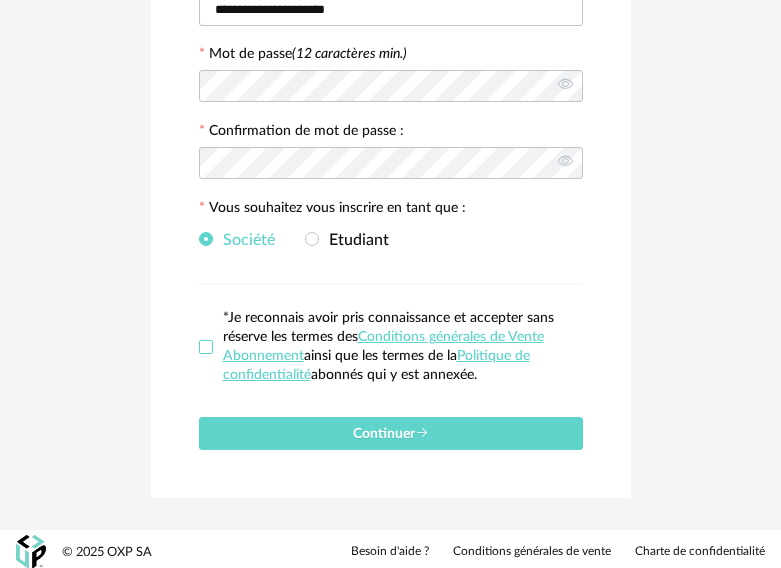 click at bounding box center (206, 347) 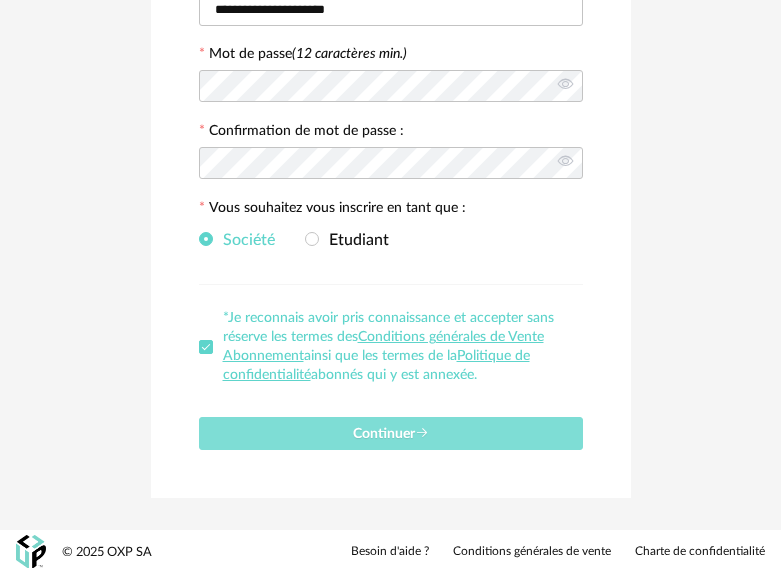 click on "Continuer" at bounding box center (391, 433) 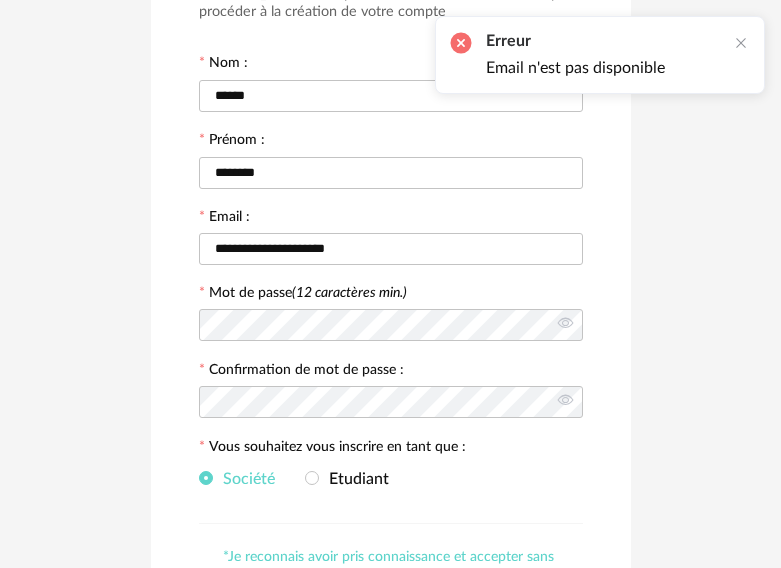 scroll, scrollTop: 0, scrollLeft: 0, axis: both 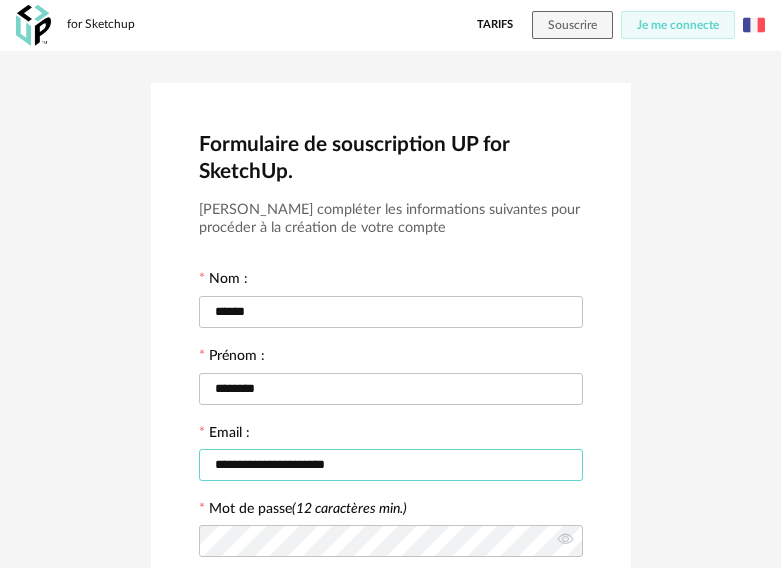 drag, startPoint x: 427, startPoint y: 465, endPoint x: -150, endPoint y: 456, distance: 577.0702 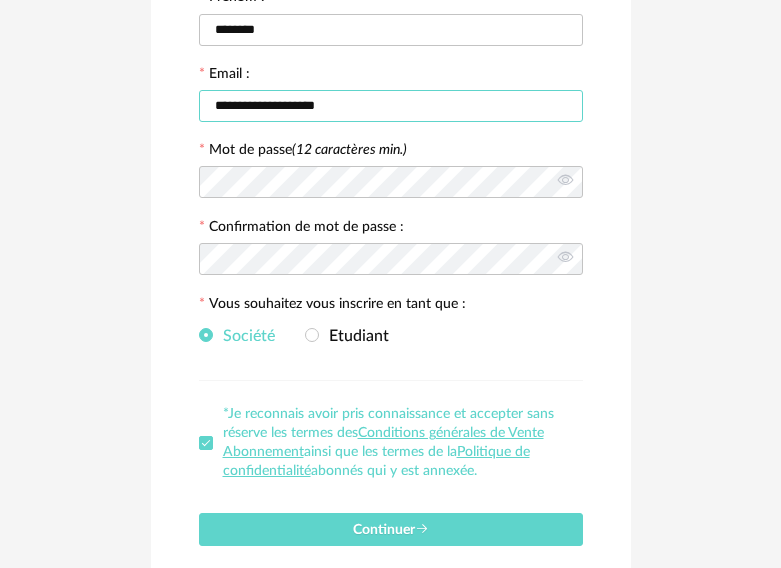 scroll, scrollTop: 455, scrollLeft: 0, axis: vertical 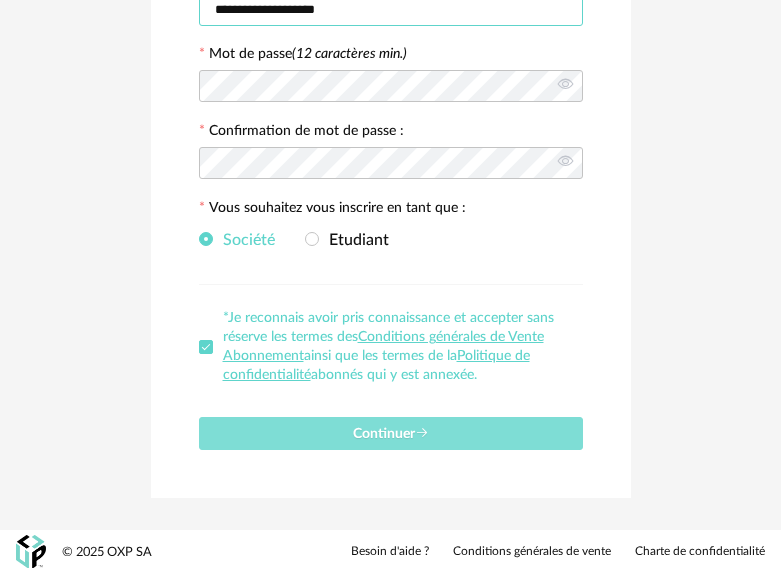 type on "**********" 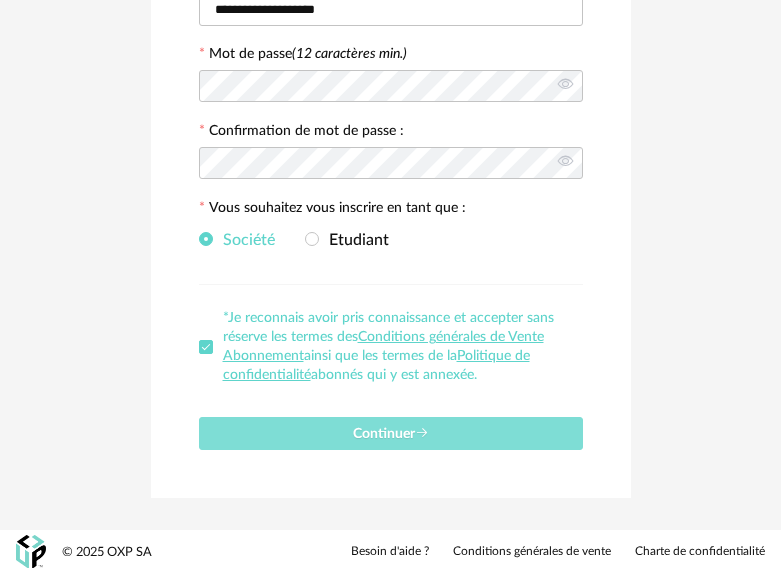 click on "Continuer" at bounding box center (391, 433) 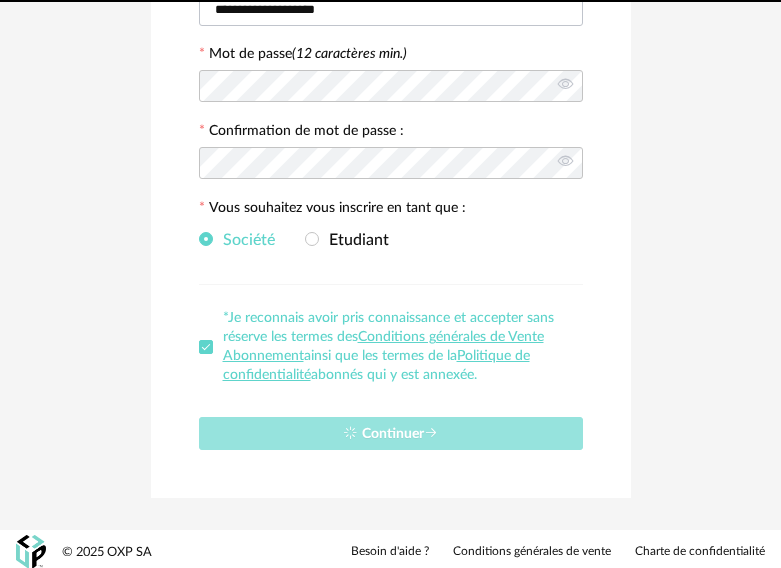 type 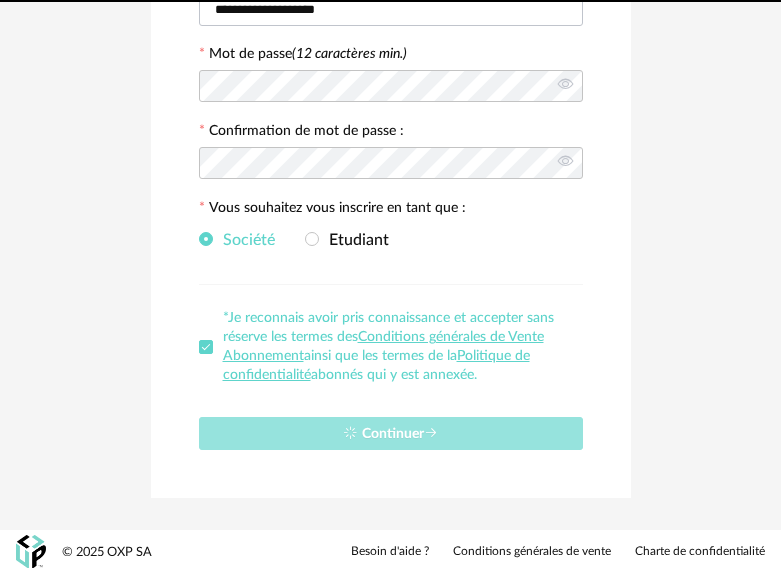 scroll, scrollTop: 10, scrollLeft: 0, axis: vertical 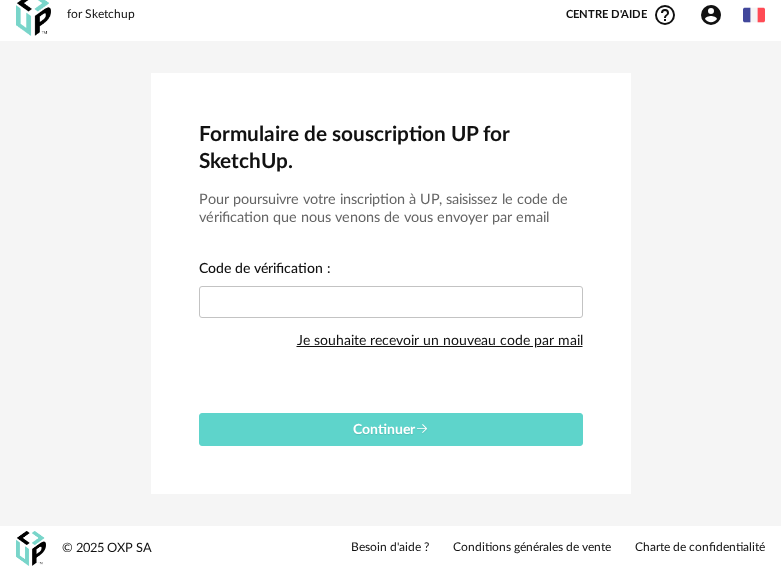 click on "Je souhaite recevoir un nouveau code par mail" at bounding box center (440, 341) 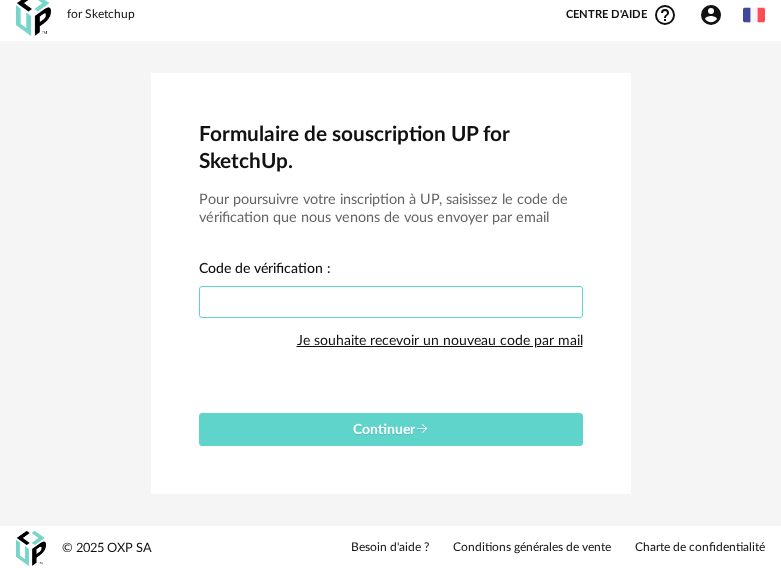 click at bounding box center [391, 302] 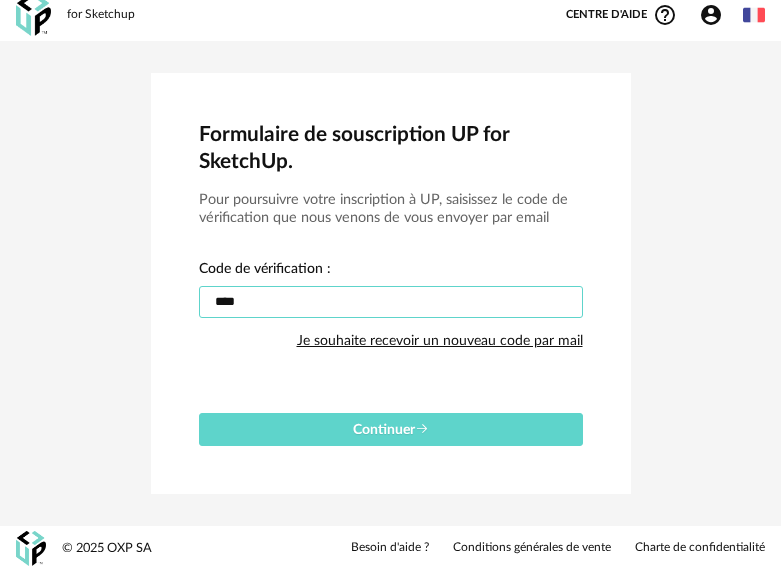type on "****" 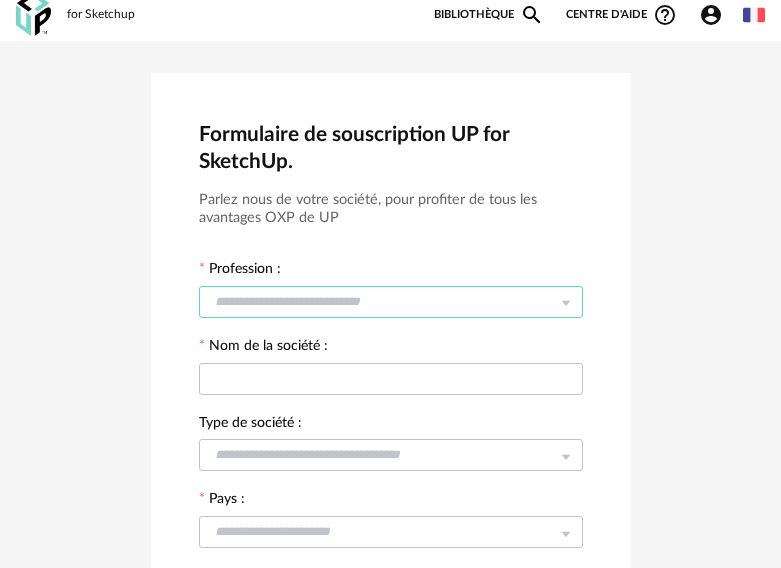 click at bounding box center [391, 302] 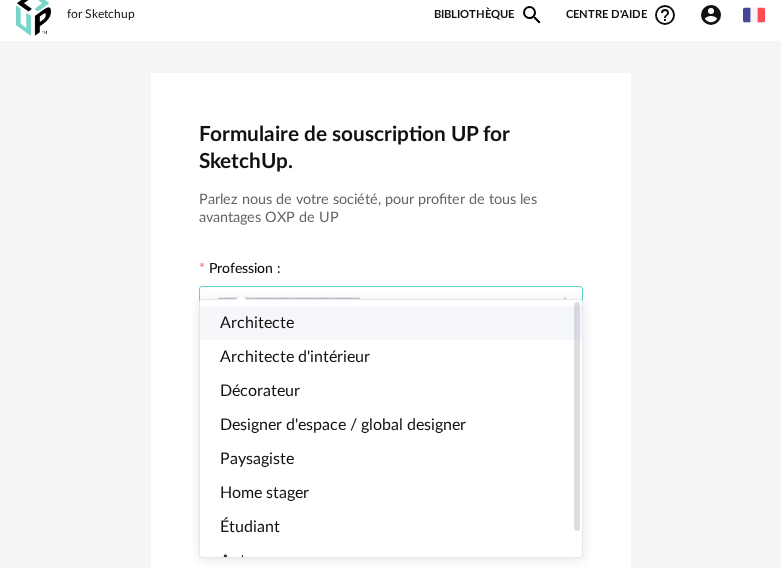 click on "Architecte" at bounding box center (399, 323) 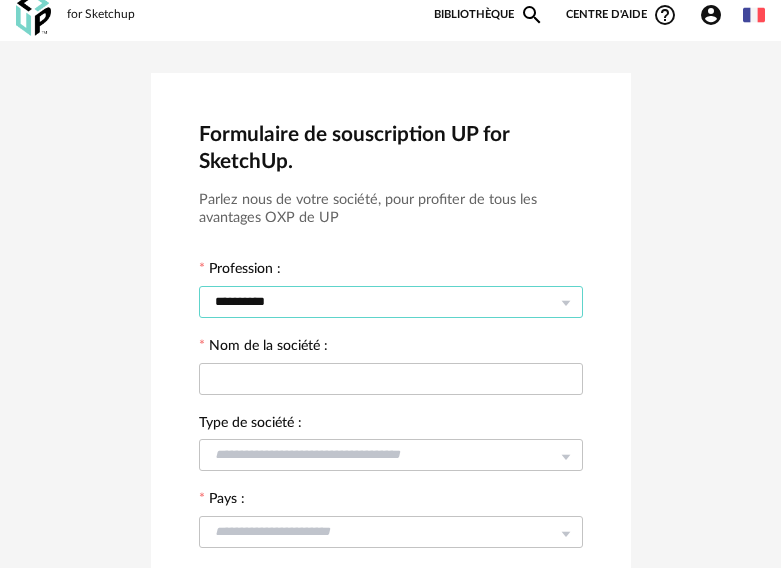 click on "**********" at bounding box center [391, 302] 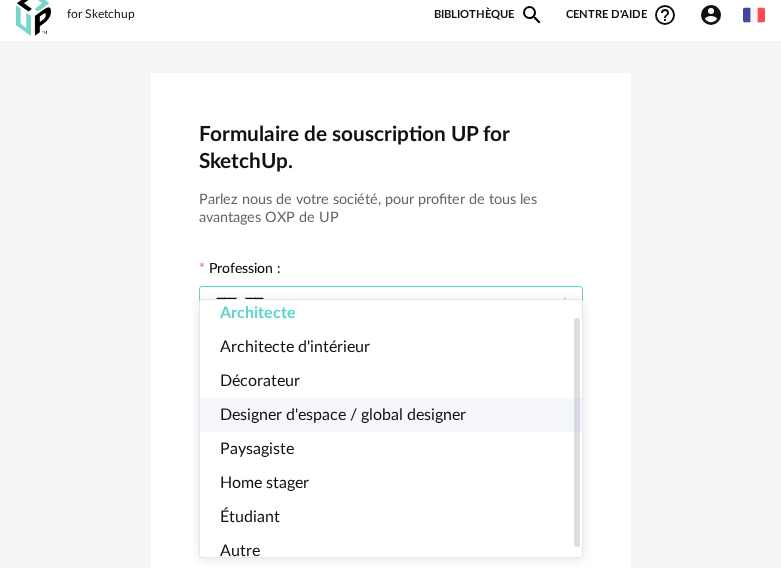 scroll, scrollTop: 27, scrollLeft: 0, axis: vertical 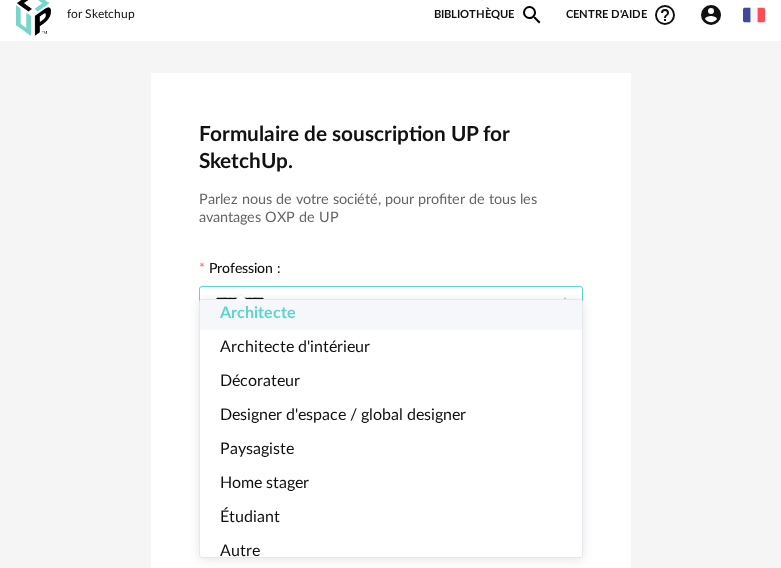 click on "Formulaire de souscription UP for SketchUp." at bounding box center [391, 148] 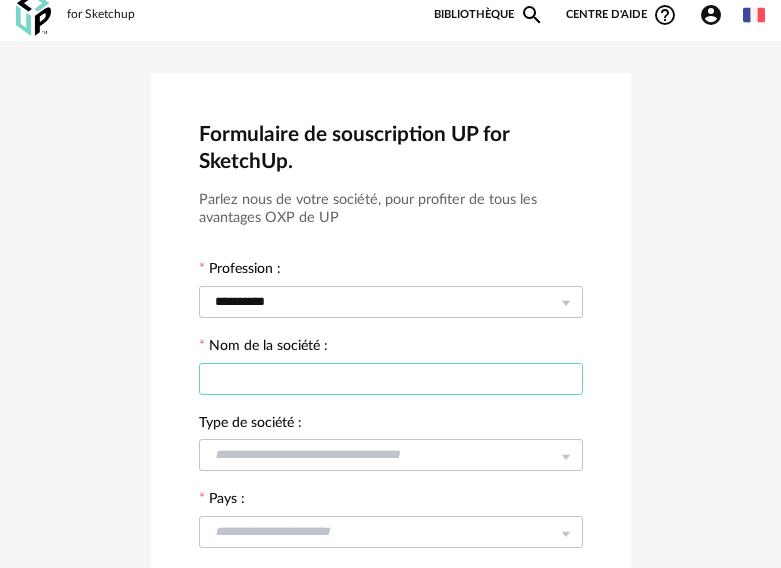 click at bounding box center (391, 379) 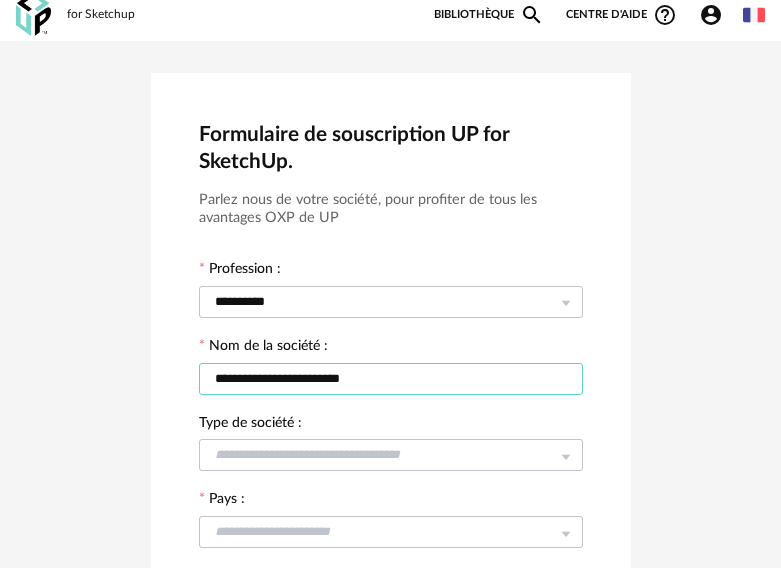 type on "**********" 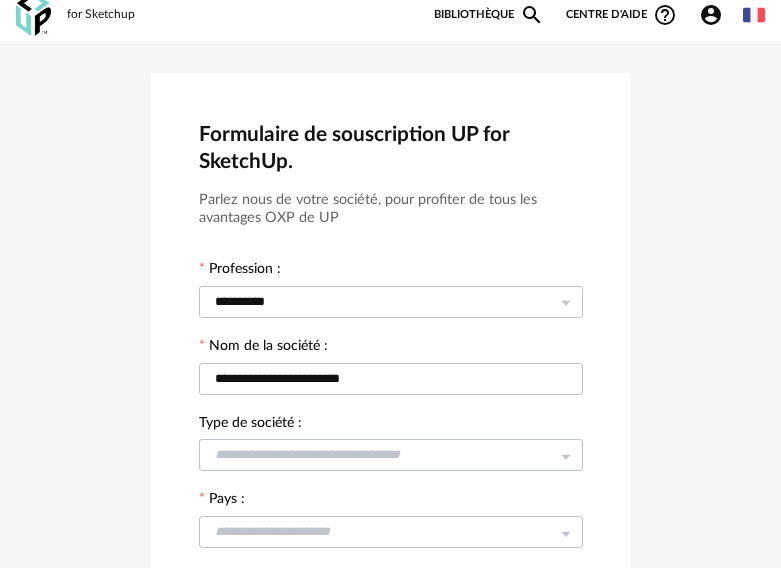 click at bounding box center (391, 454) 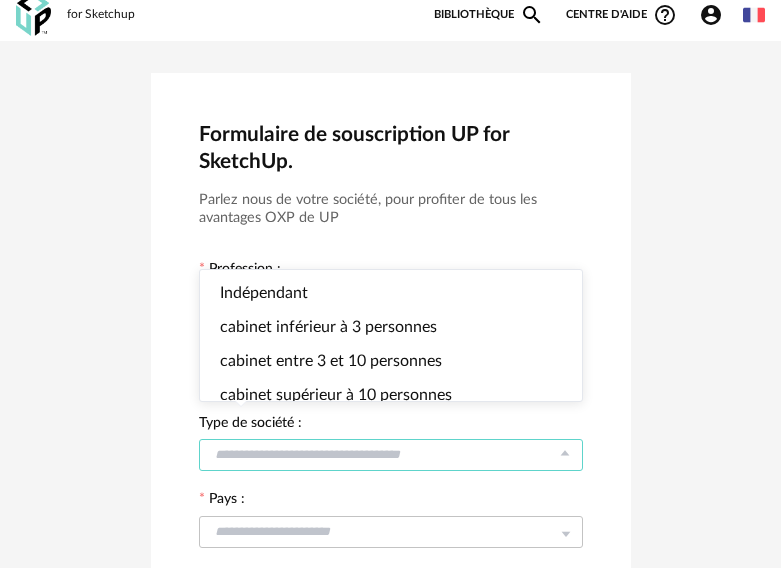 click at bounding box center [391, 455] 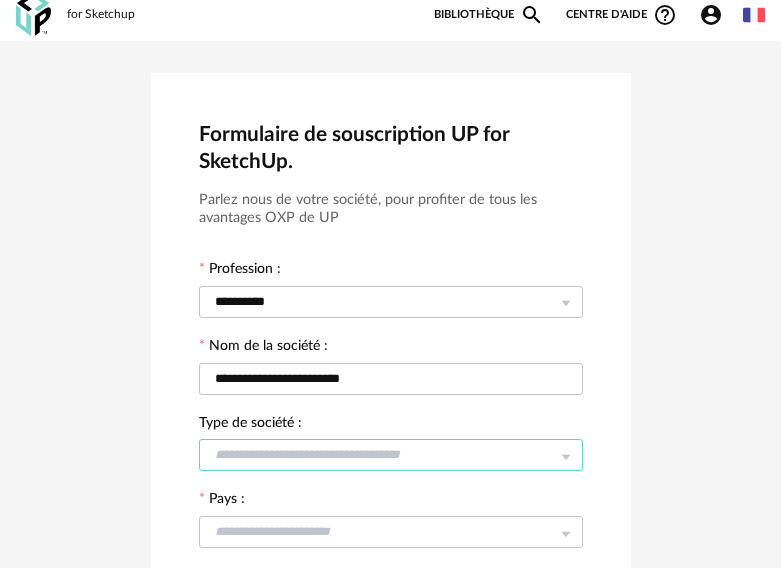 click at bounding box center (391, 455) 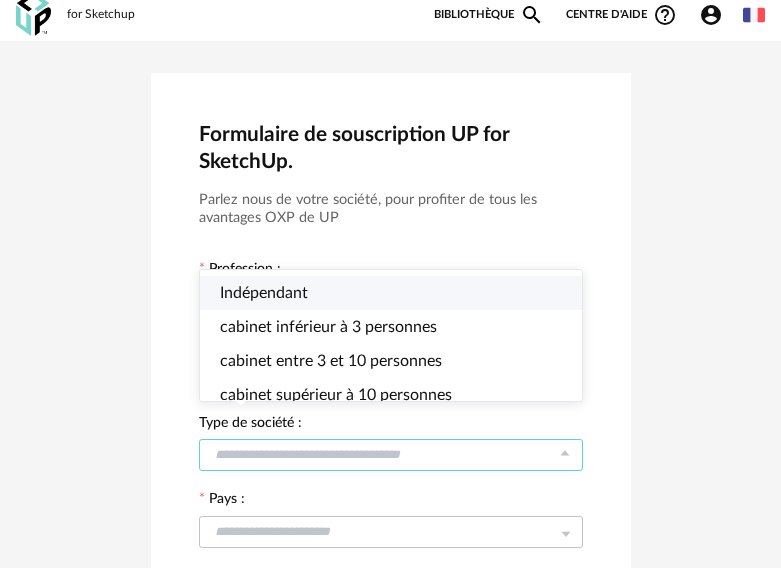 click on "Indépendant" at bounding box center [399, 293] 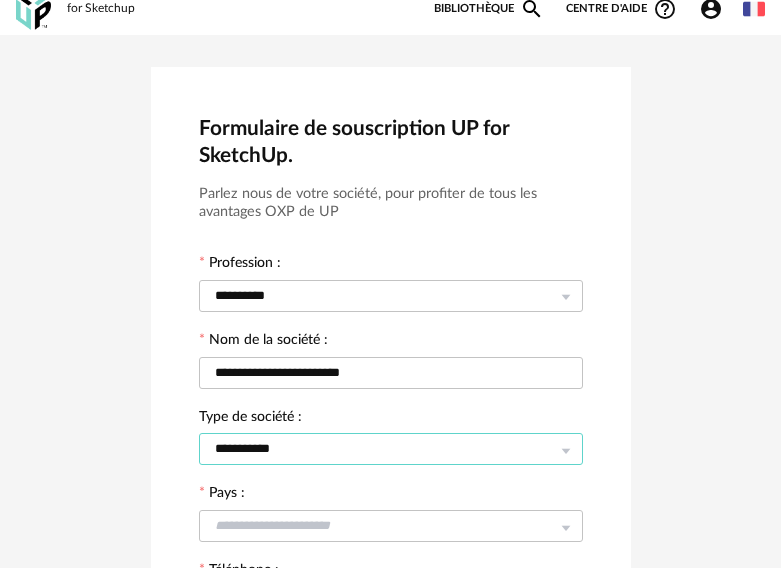 scroll, scrollTop: 110, scrollLeft: 0, axis: vertical 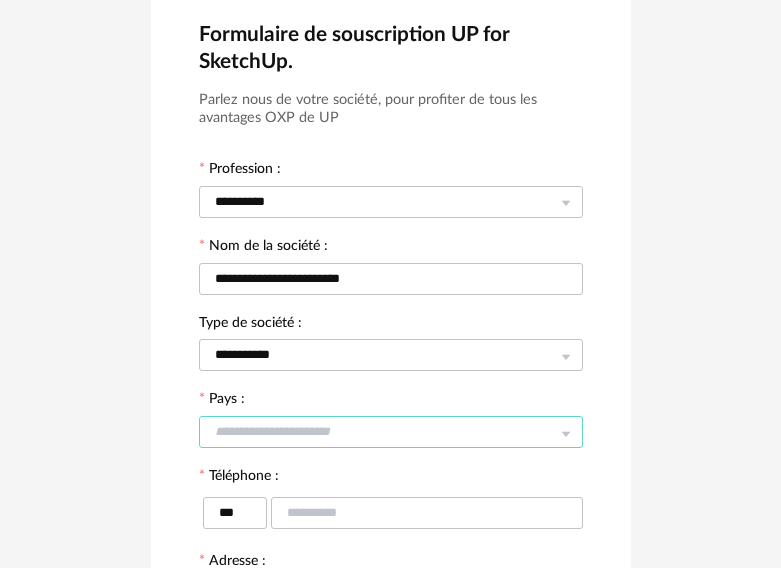 click at bounding box center (391, 432) 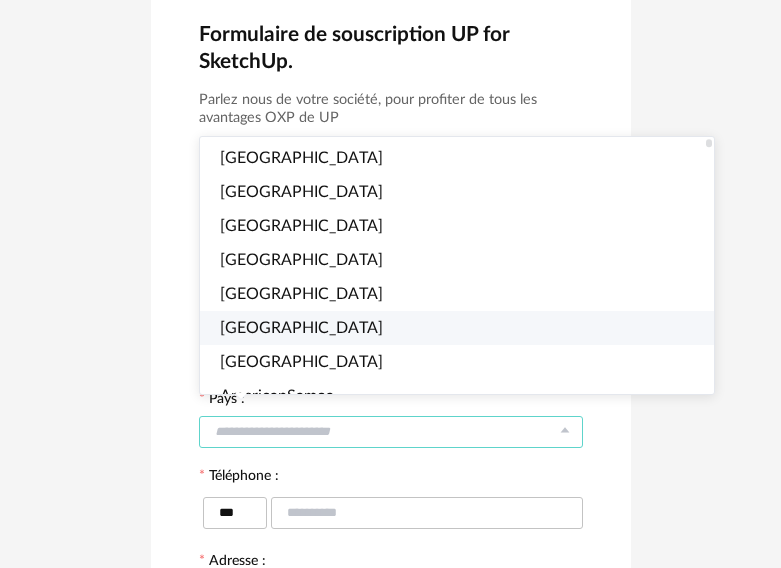 scroll, scrollTop: 0, scrollLeft: 0, axis: both 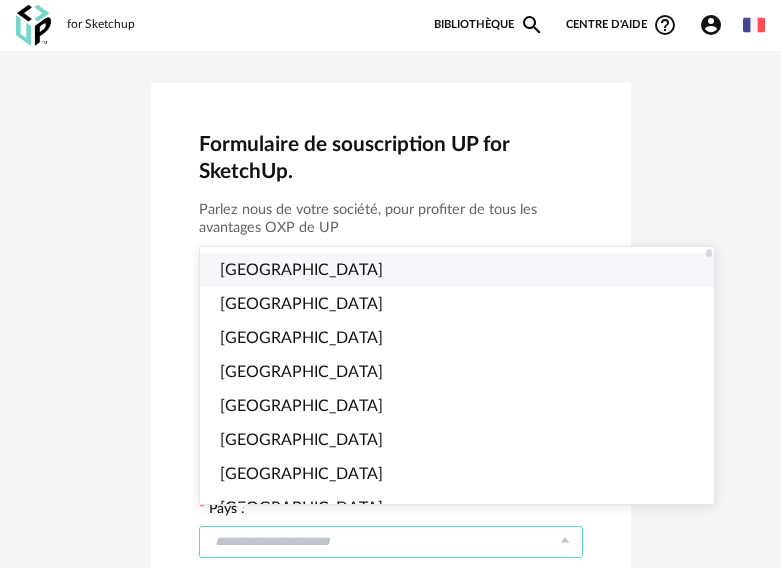 click on "France" at bounding box center (465, 270) 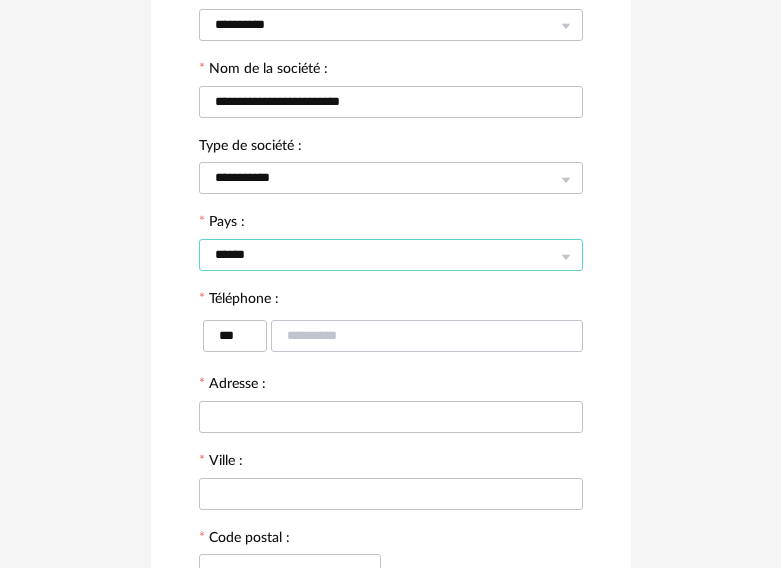 scroll, scrollTop: 300, scrollLeft: 0, axis: vertical 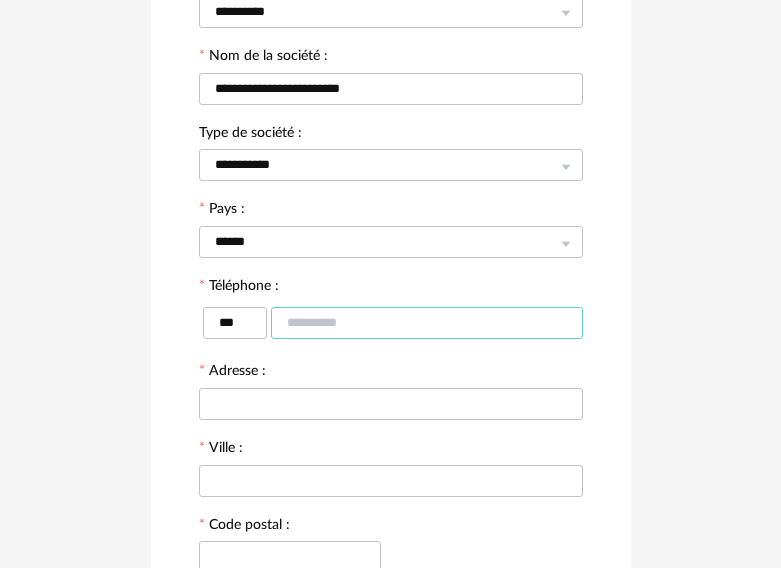 click at bounding box center [427, 323] 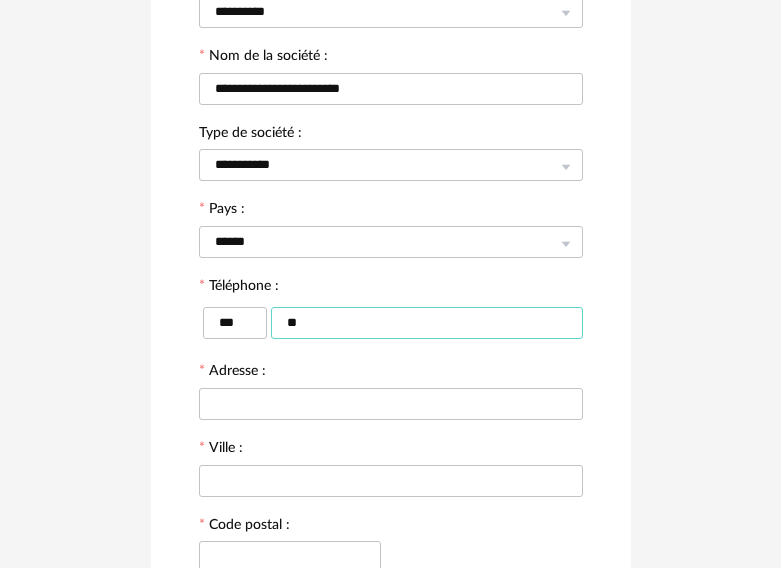 type on "*" 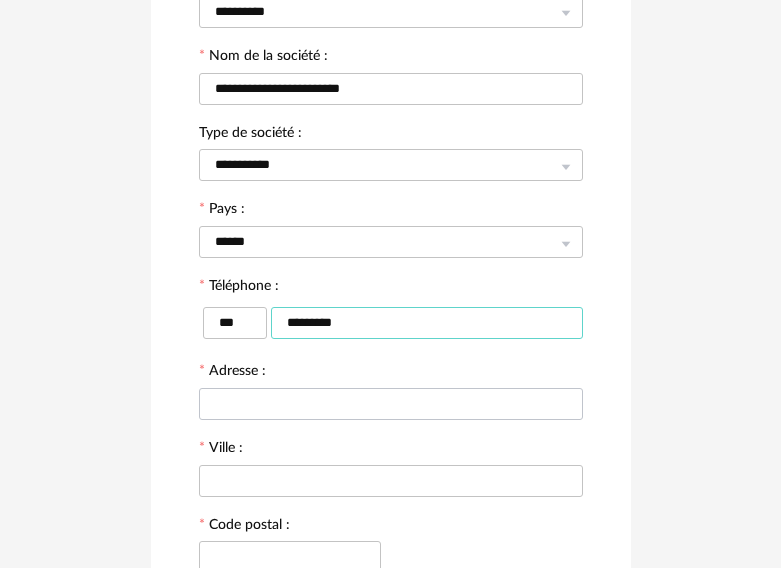 type on "*********" 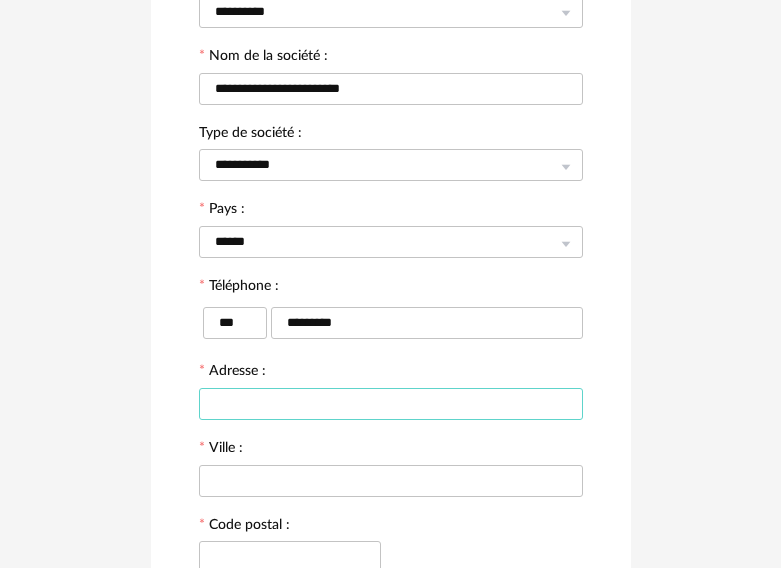 click at bounding box center (391, 404) 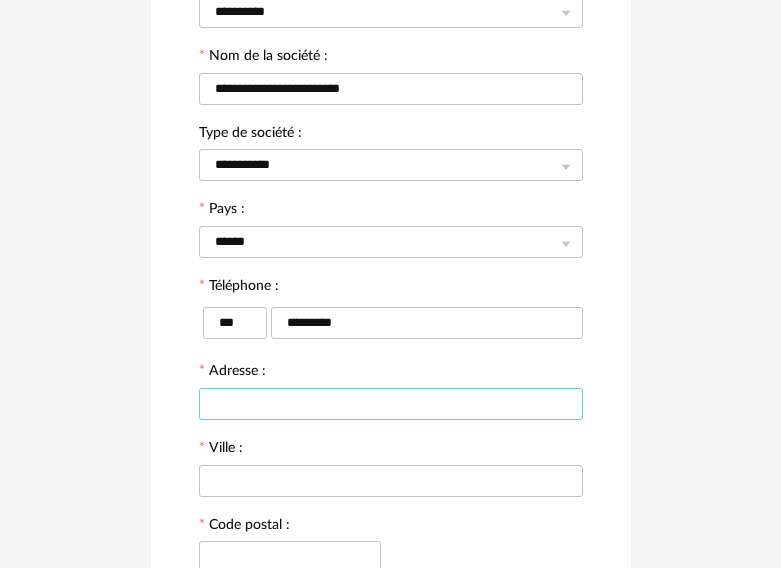 type on "*" 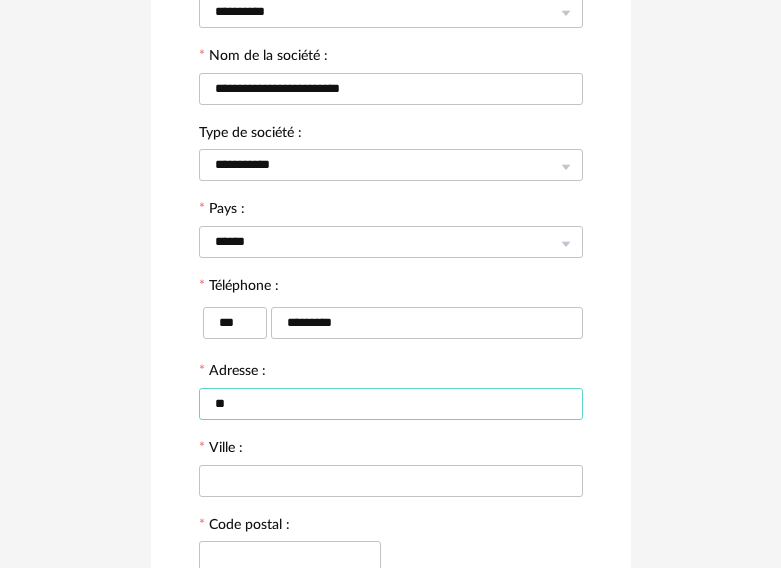 type on "*" 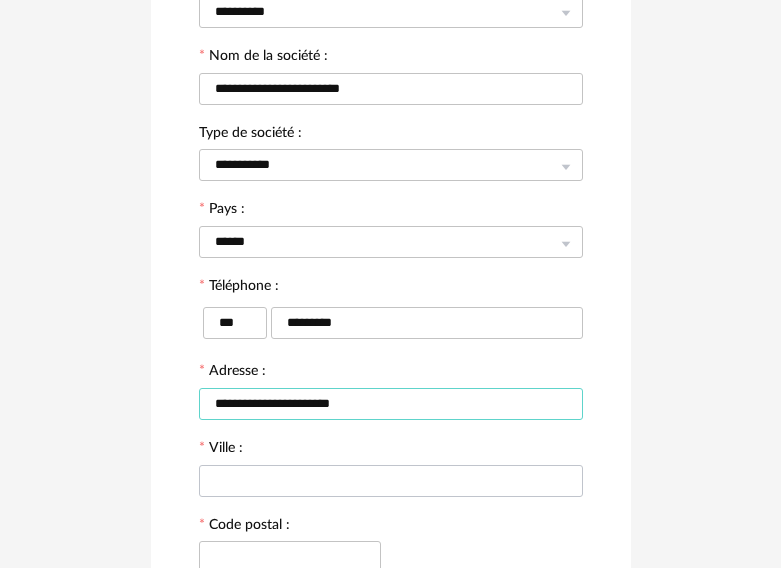 type on "**********" 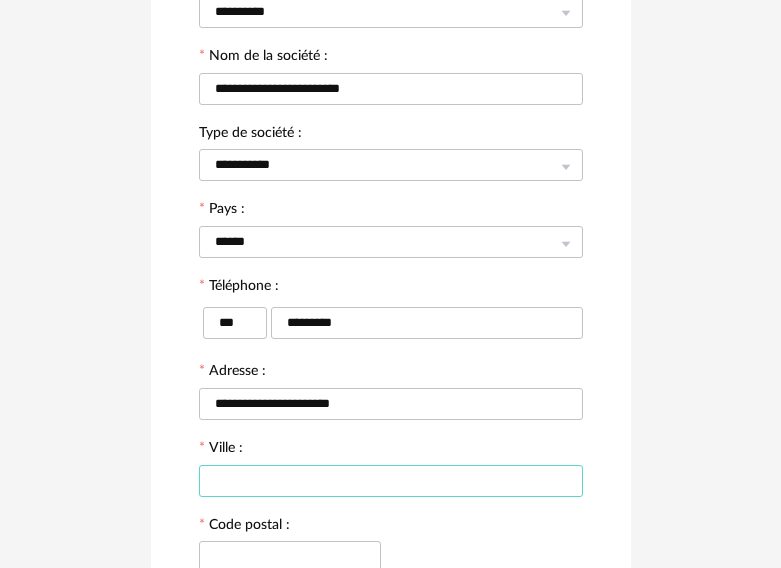 click at bounding box center (391, 481) 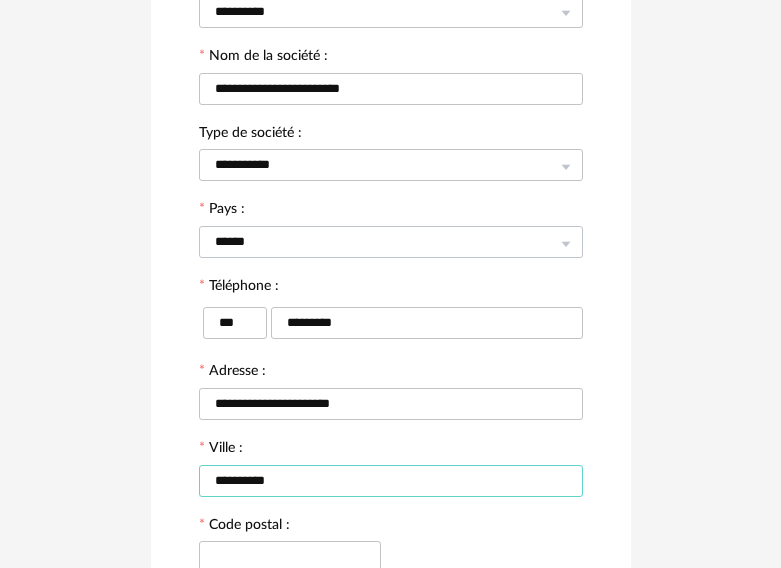 type on "*********" 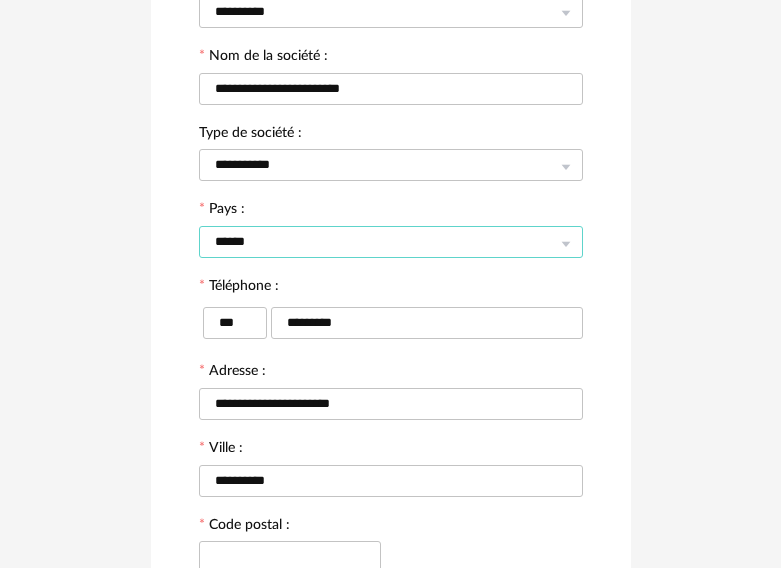 click on "******" at bounding box center (391, 242) 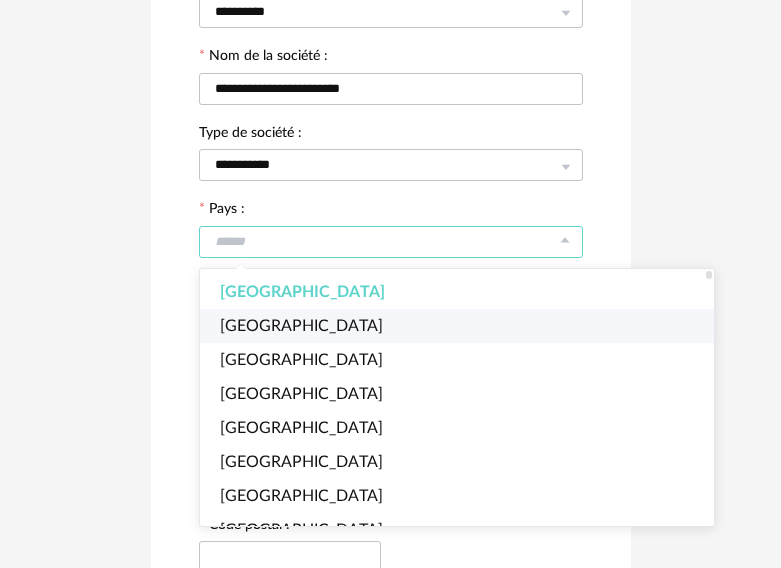 click on "Belgium" at bounding box center [465, 326] 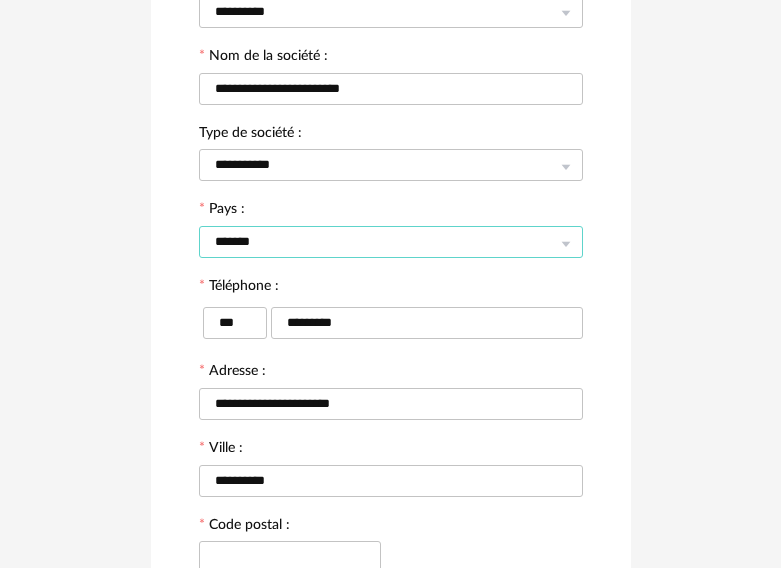 click on "*******" at bounding box center [391, 242] 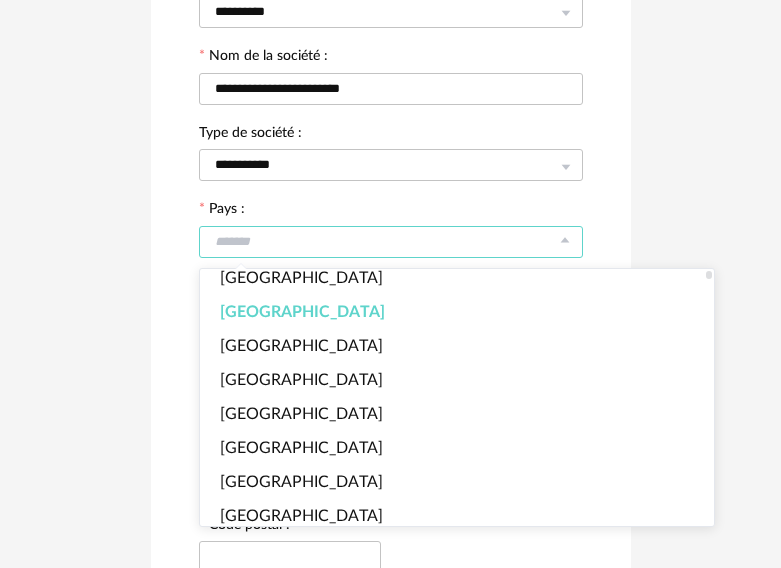 scroll, scrollTop: 0, scrollLeft: 0, axis: both 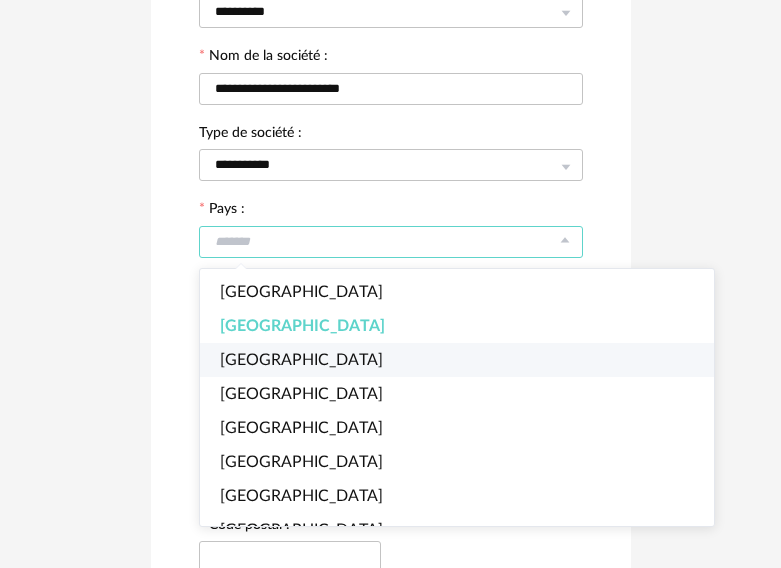 click on "**********" at bounding box center [390, 275] 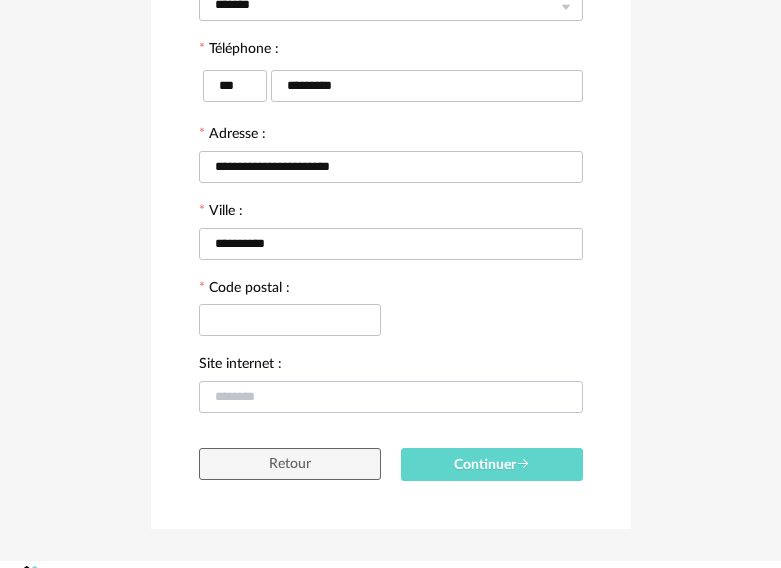 scroll, scrollTop: 566, scrollLeft: 0, axis: vertical 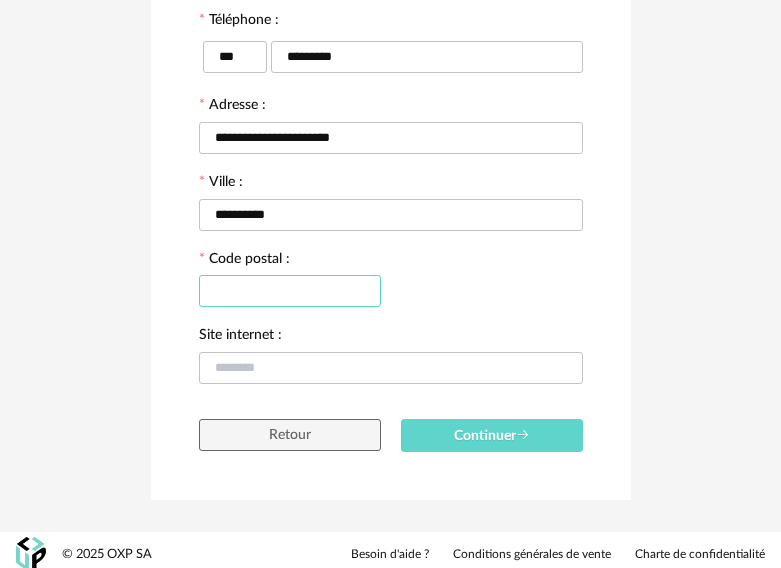 click at bounding box center (290, 291) 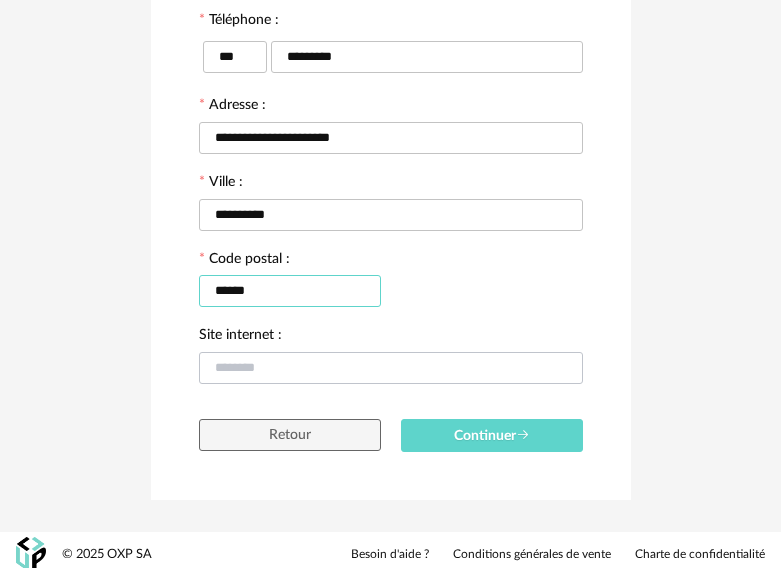type on "******" 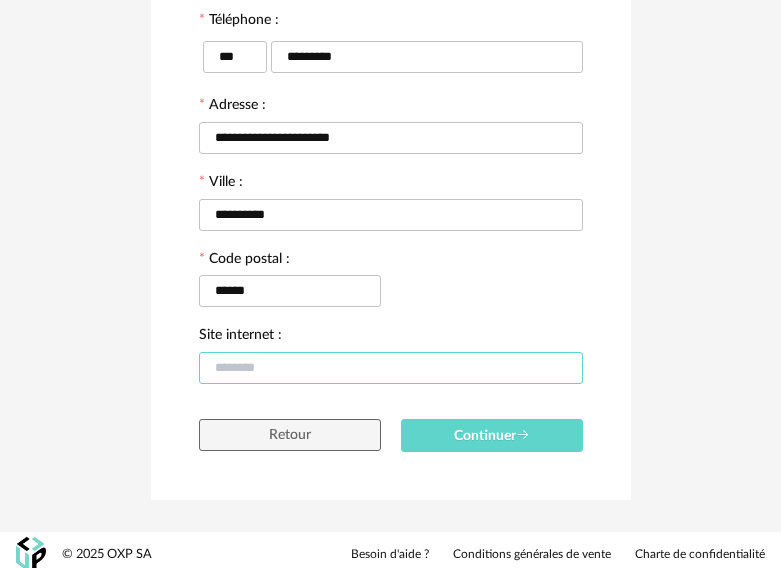 click at bounding box center [391, 368] 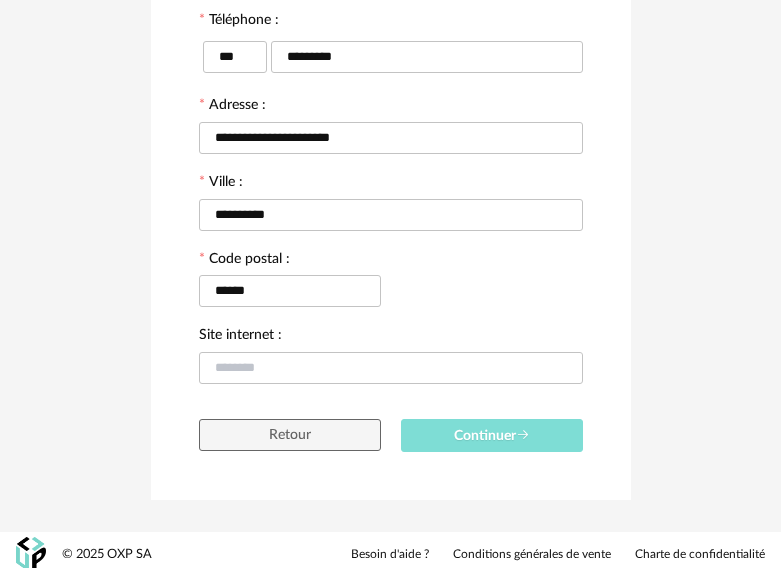 click on "Continuer" at bounding box center [492, 436] 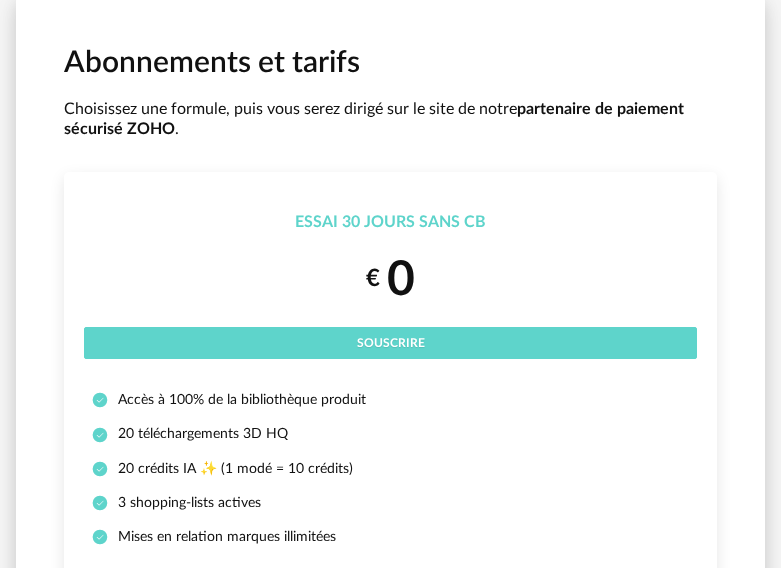 scroll, scrollTop: 0, scrollLeft: 0, axis: both 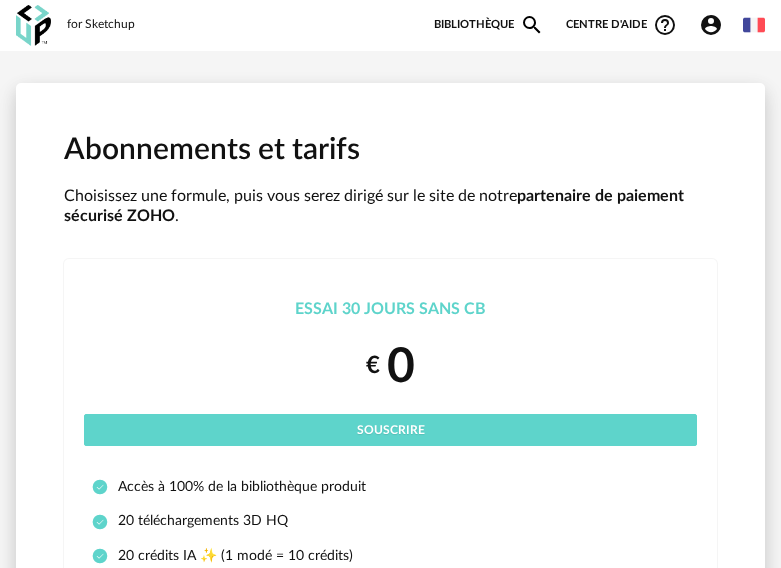 click at bounding box center [33, 25] 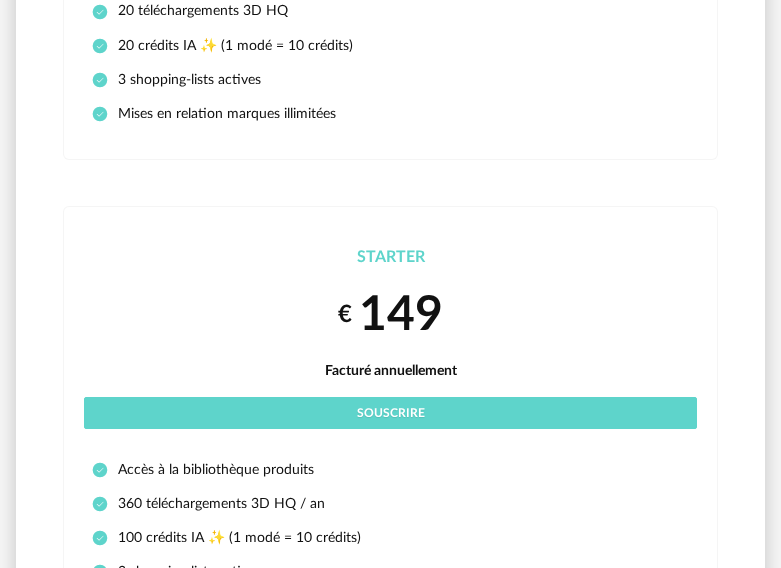scroll, scrollTop: 0, scrollLeft: 0, axis: both 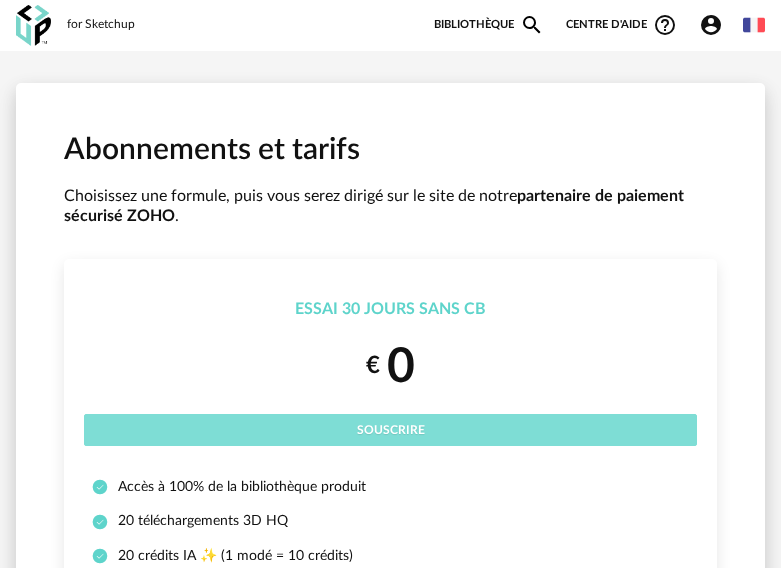 click on "Souscrire" at bounding box center (391, 430) 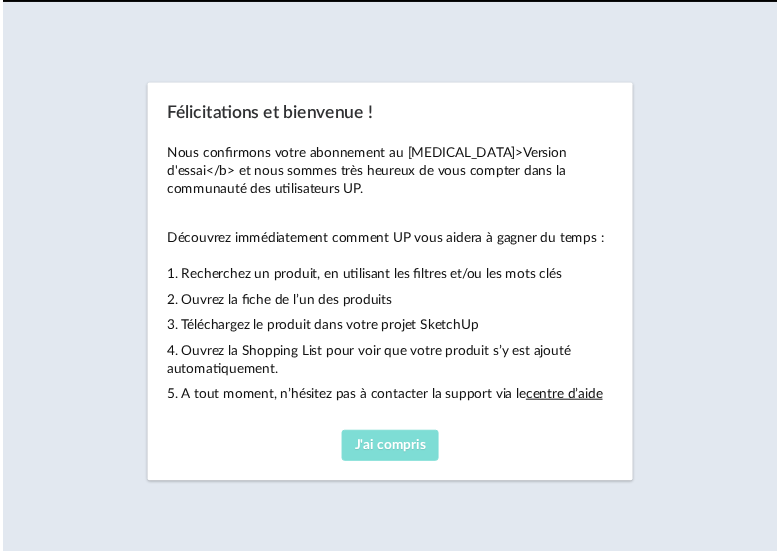 scroll, scrollTop: 0, scrollLeft: 0, axis: both 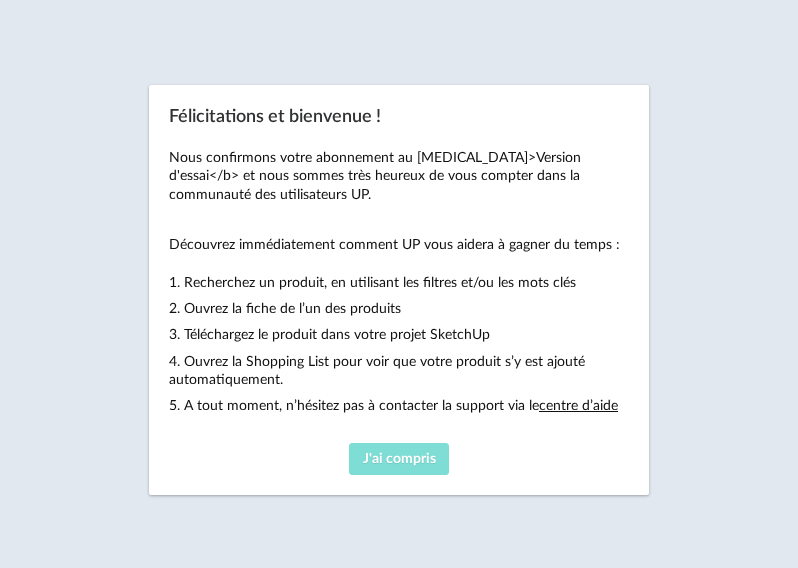 click on "J'ai compris" at bounding box center (399, 459) 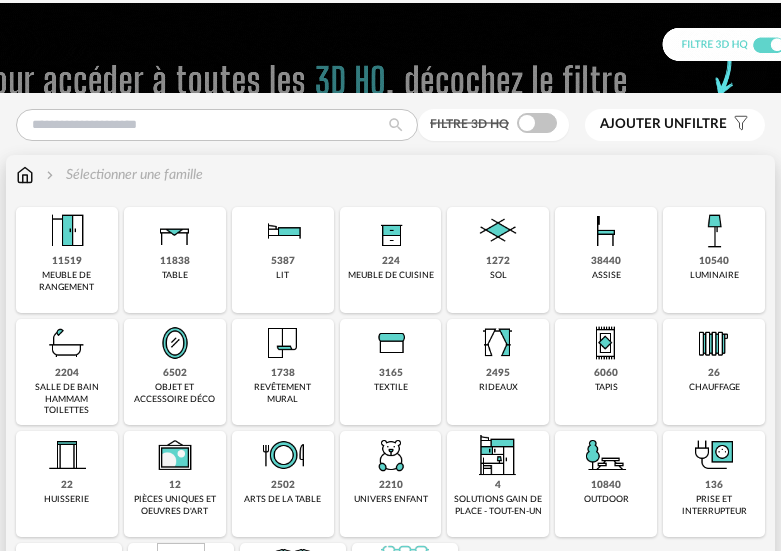 scroll, scrollTop: 100, scrollLeft: 0, axis: vertical 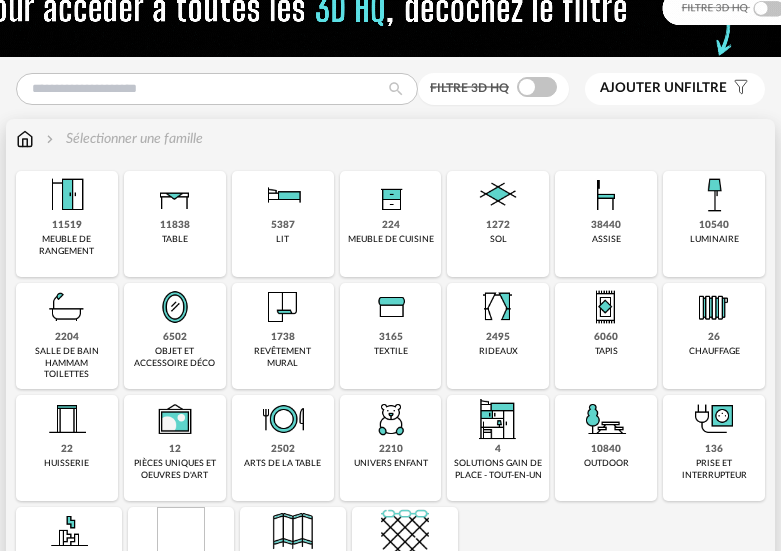 click on "2495
rideaux" at bounding box center [498, 336] 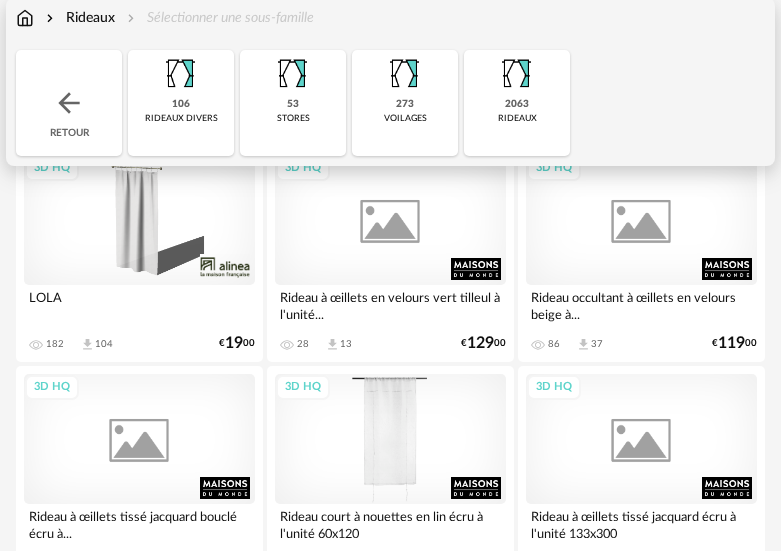 scroll, scrollTop: 400, scrollLeft: 0, axis: vertical 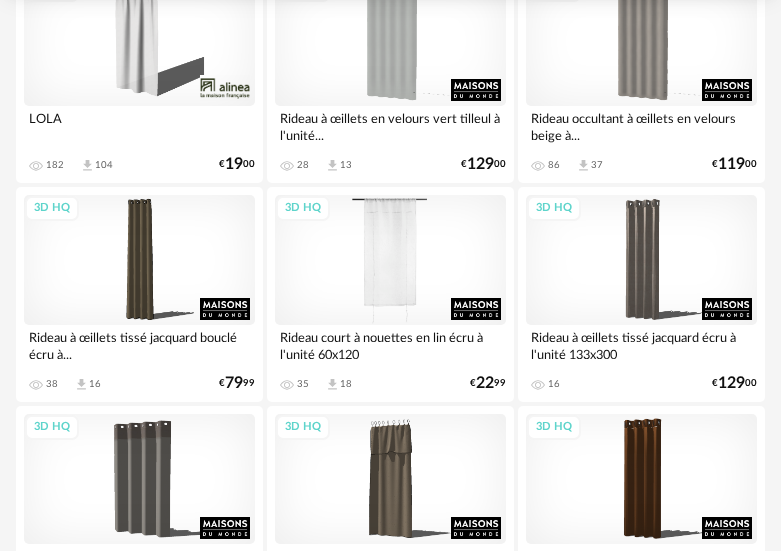 click on "3D HQ" at bounding box center (390, 260) 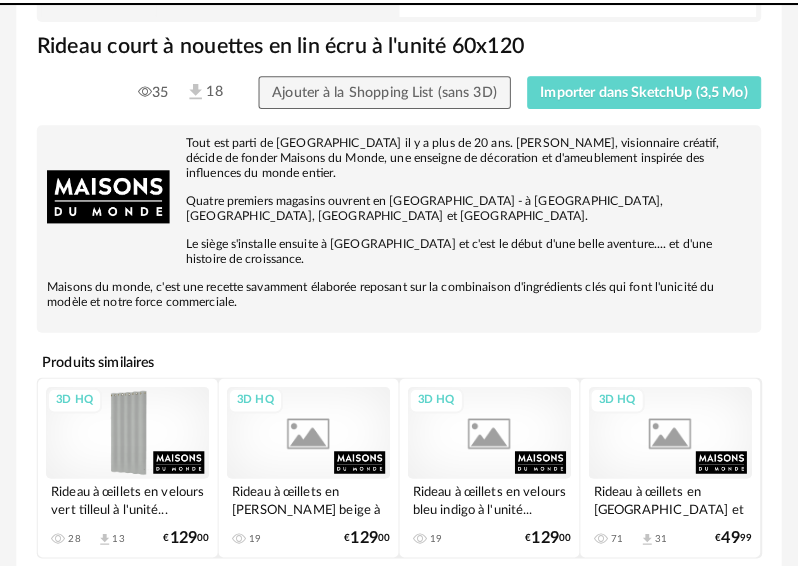 scroll, scrollTop: 0, scrollLeft: 0, axis: both 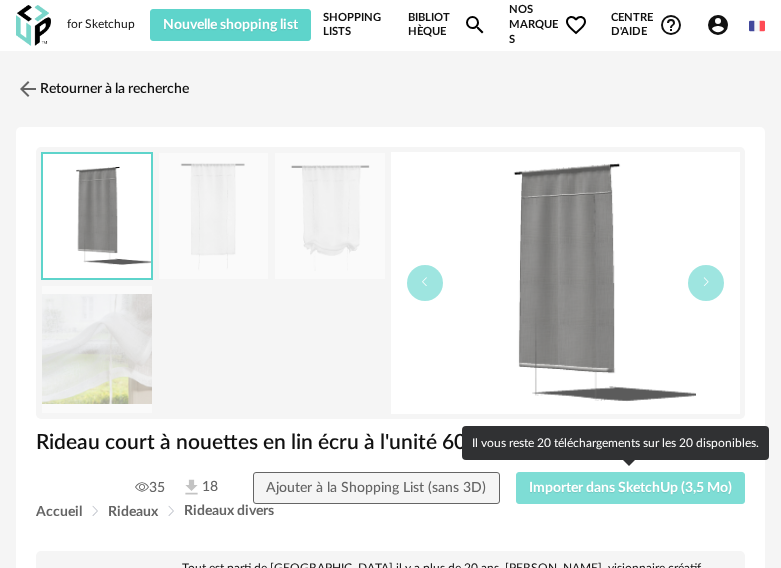click on "Importer dans SketchUp (3,5 Mo)" at bounding box center (630, 488) 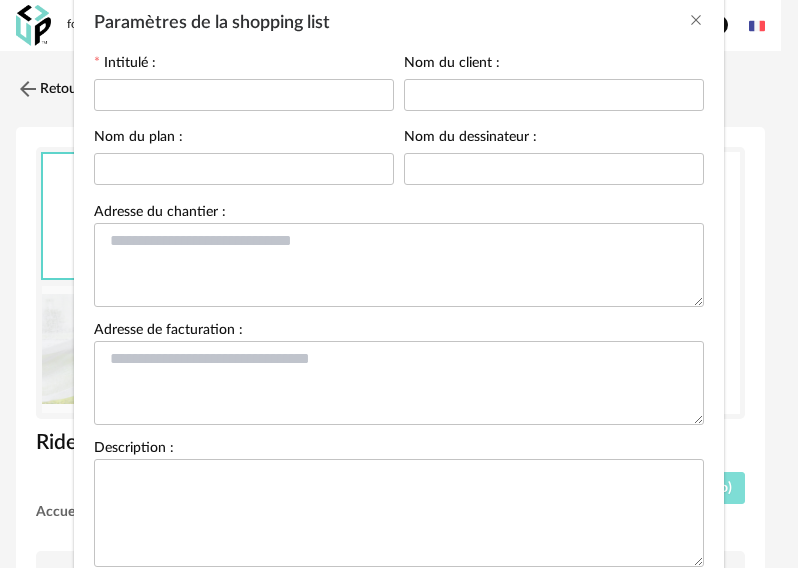 scroll, scrollTop: 0, scrollLeft: 0, axis: both 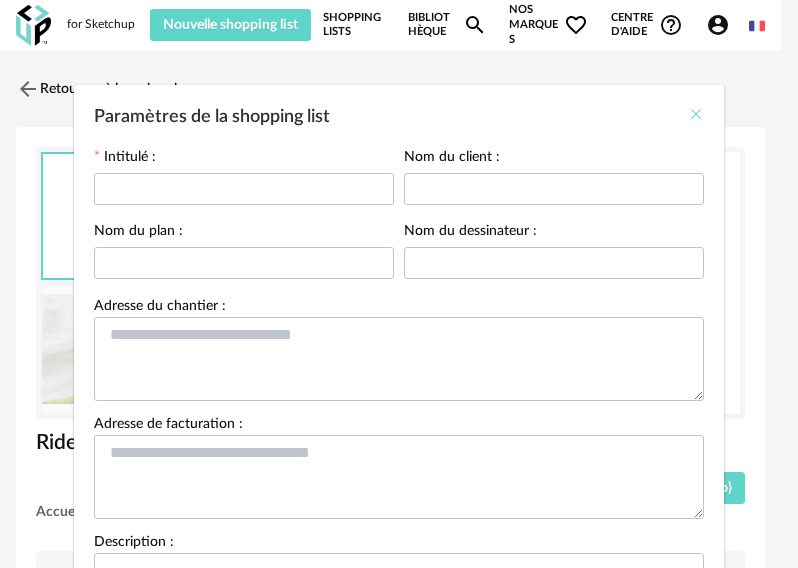 click at bounding box center (696, 114) 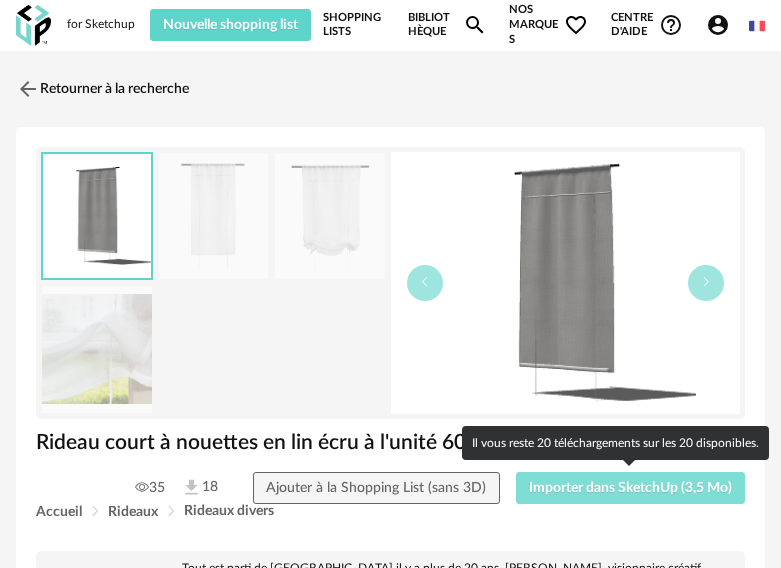 click on "Importer dans SketchUp (3,5 Mo)" at bounding box center (630, 488) 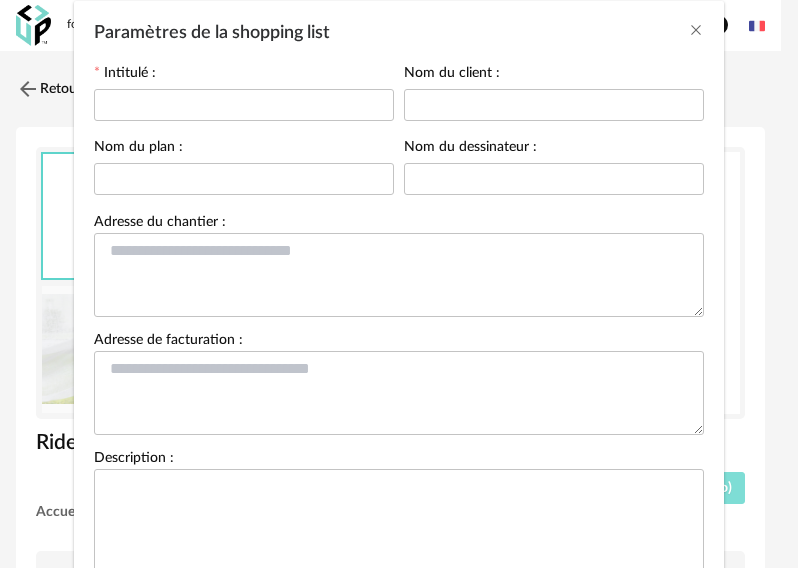 scroll, scrollTop: 0, scrollLeft: 0, axis: both 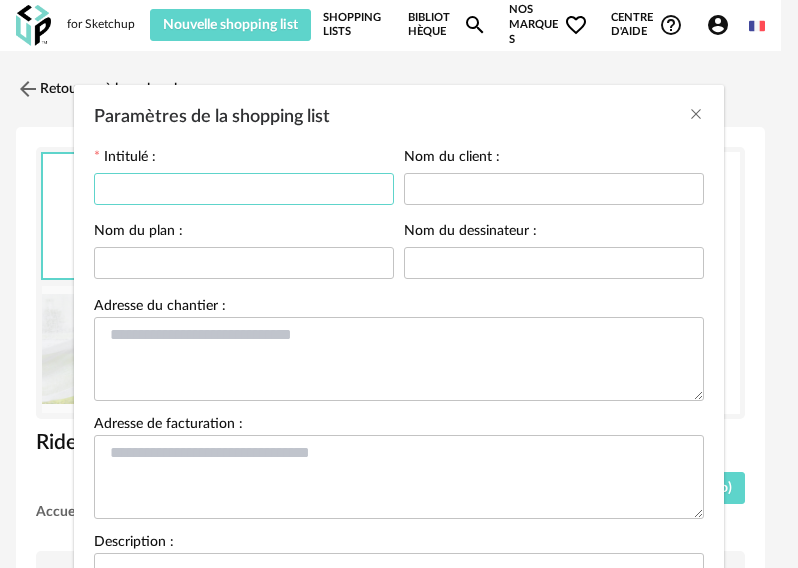 click at bounding box center (244, 189) 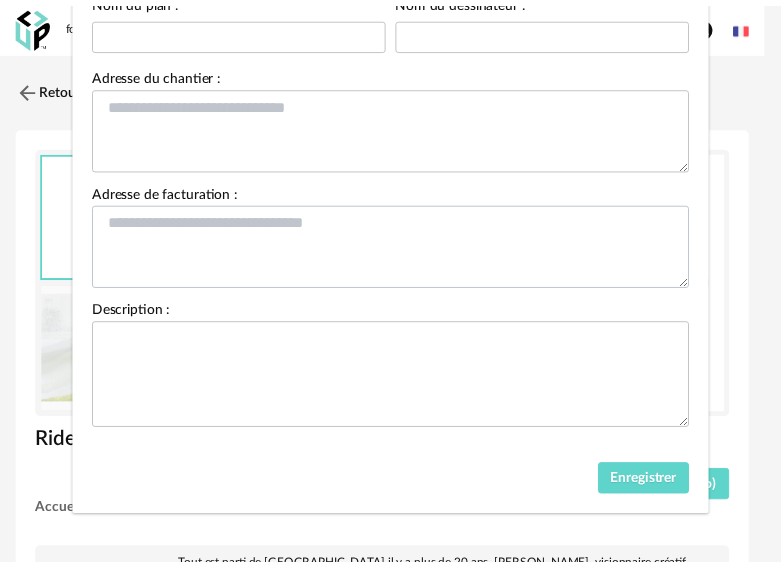scroll, scrollTop: 181, scrollLeft: 0, axis: vertical 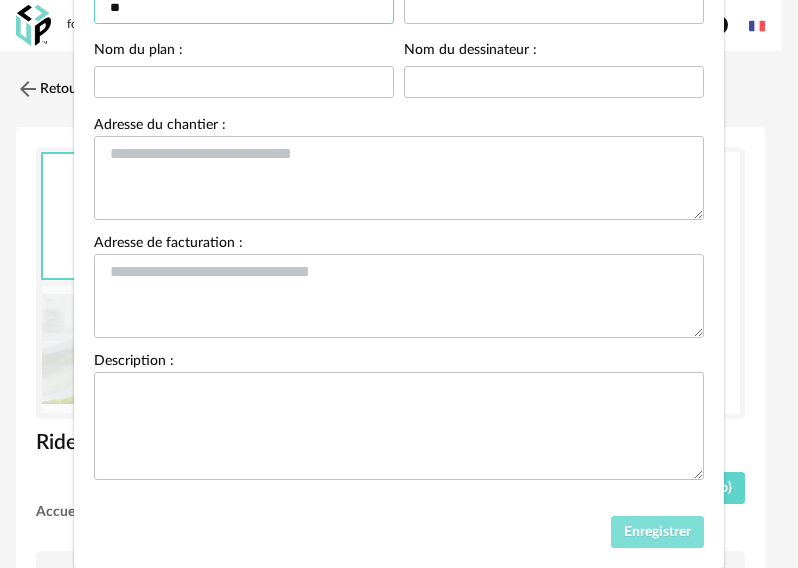 type on "**" 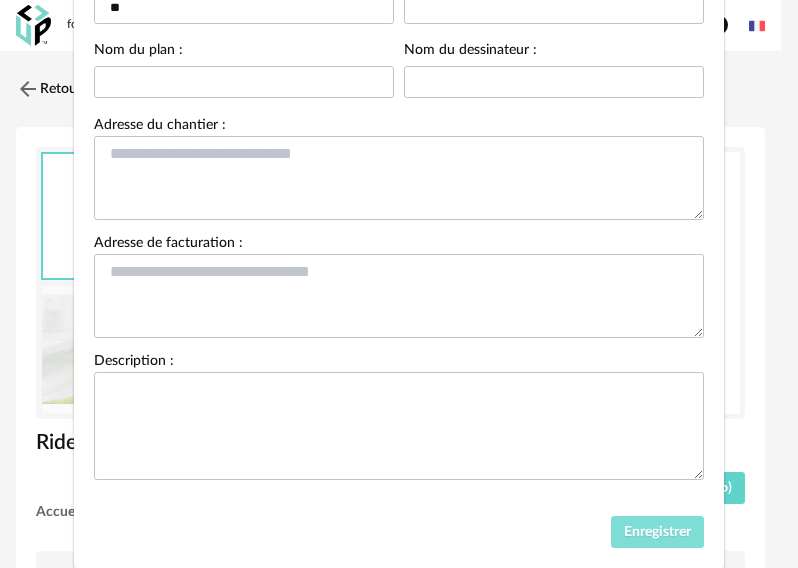 click on "Enregistrer" at bounding box center (658, 532) 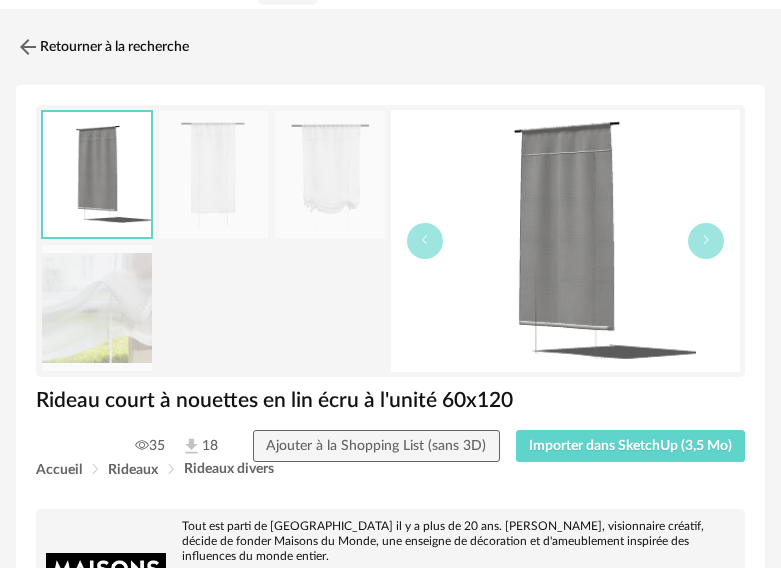 scroll, scrollTop: 100, scrollLeft: 0, axis: vertical 